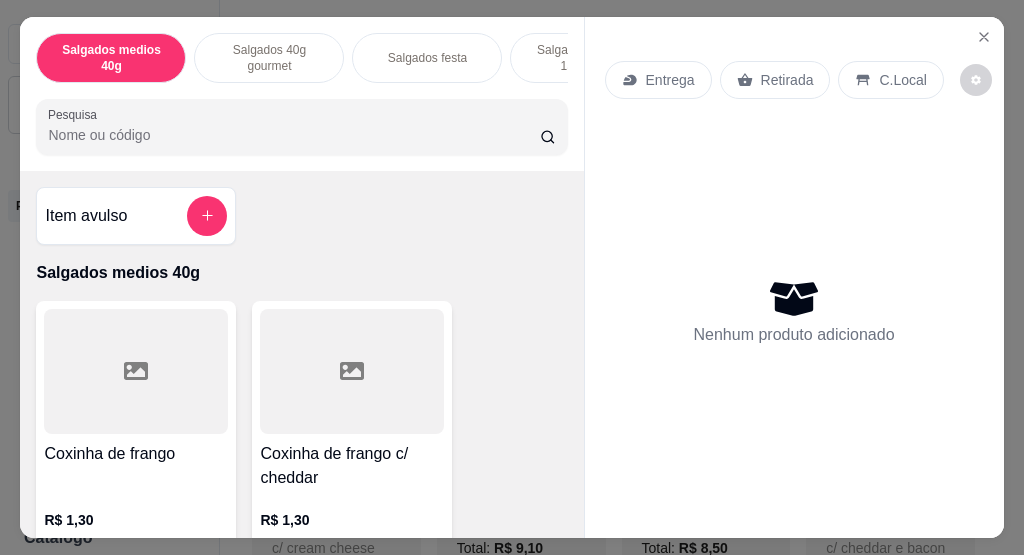 scroll, scrollTop: 0, scrollLeft: 0, axis: both 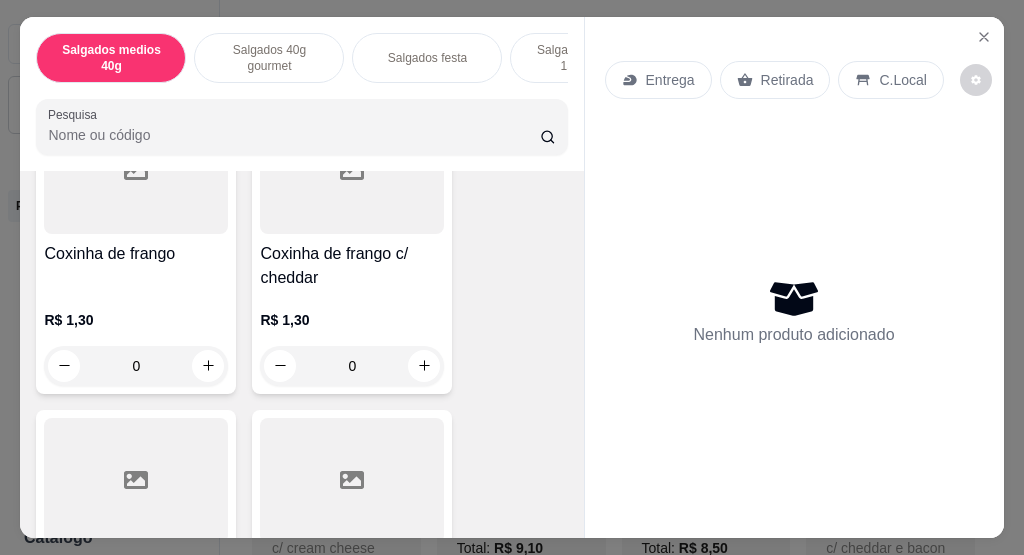 drag, startPoint x: 151, startPoint y: 372, endPoint x: 33, endPoint y: 385, distance: 118.71394 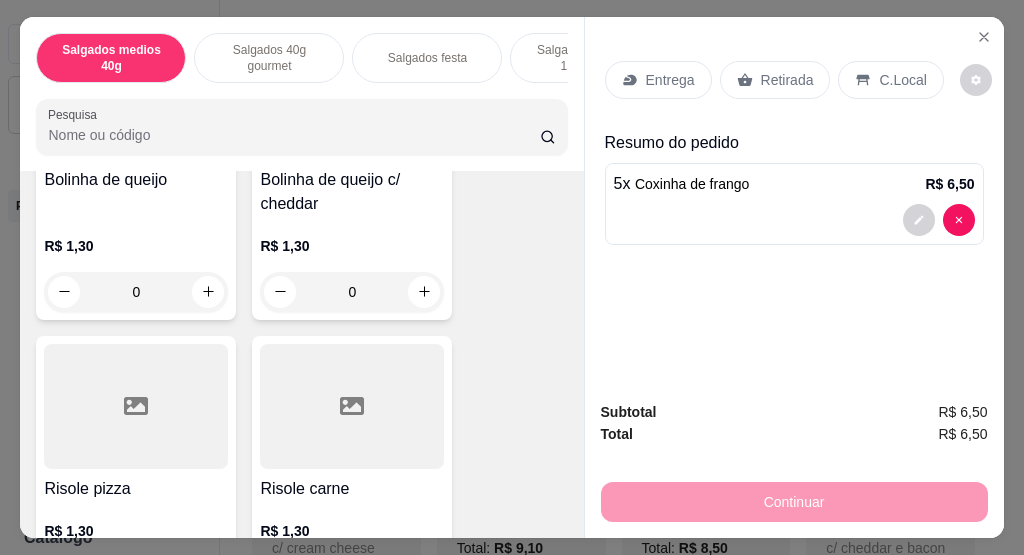 scroll, scrollTop: 1501, scrollLeft: 0, axis: vertical 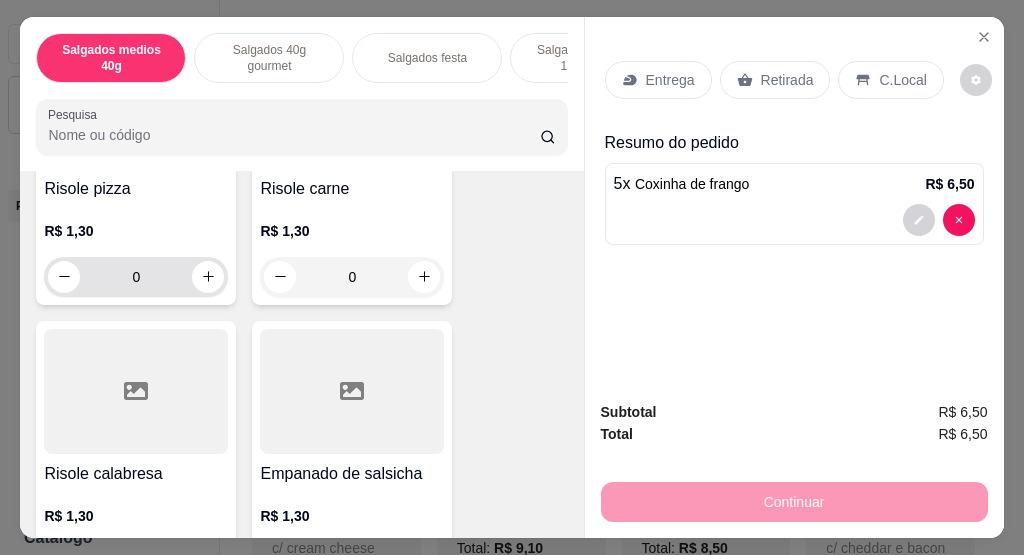 type on "5" 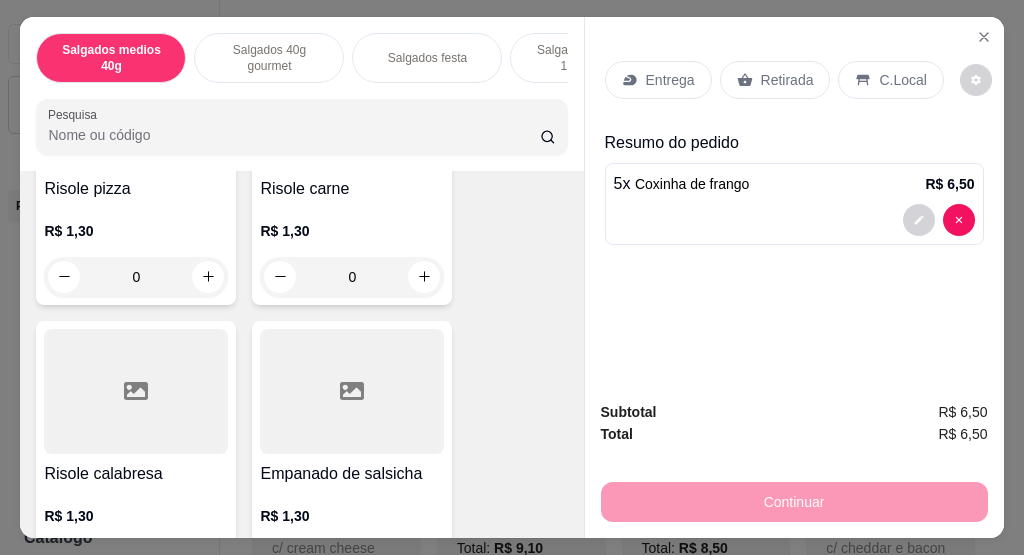 click on "0" at bounding box center (136, 277) 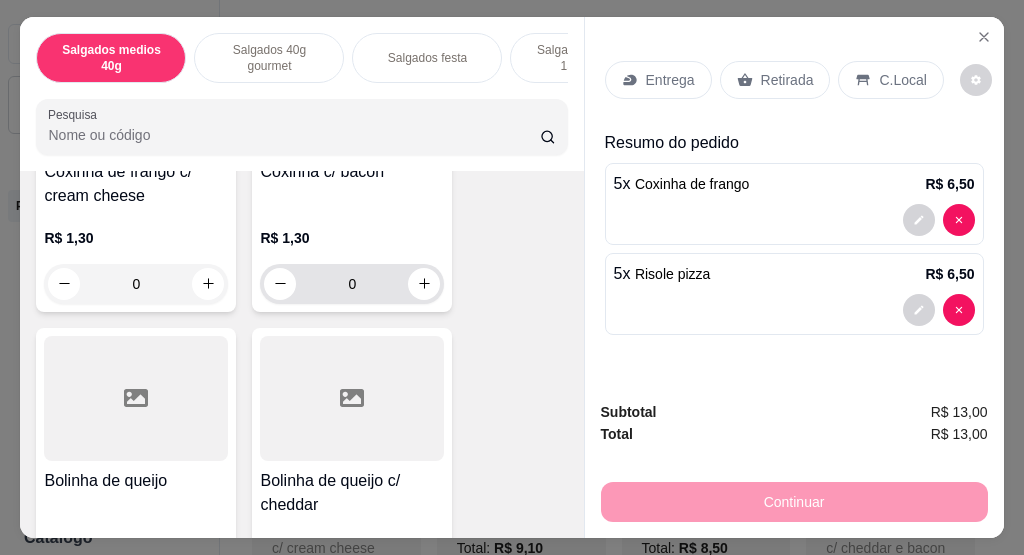 scroll, scrollTop: 1200, scrollLeft: 0, axis: vertical 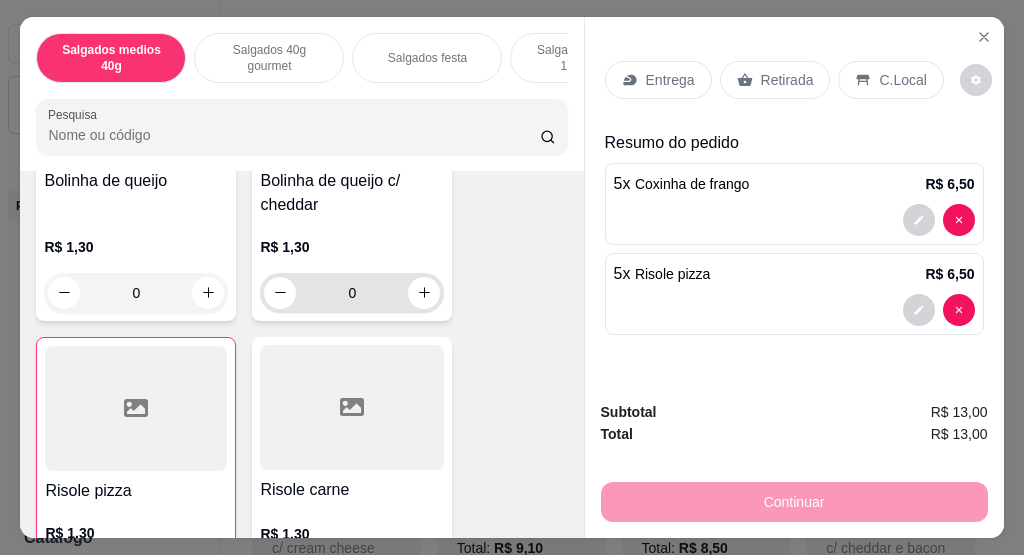 type on "5" 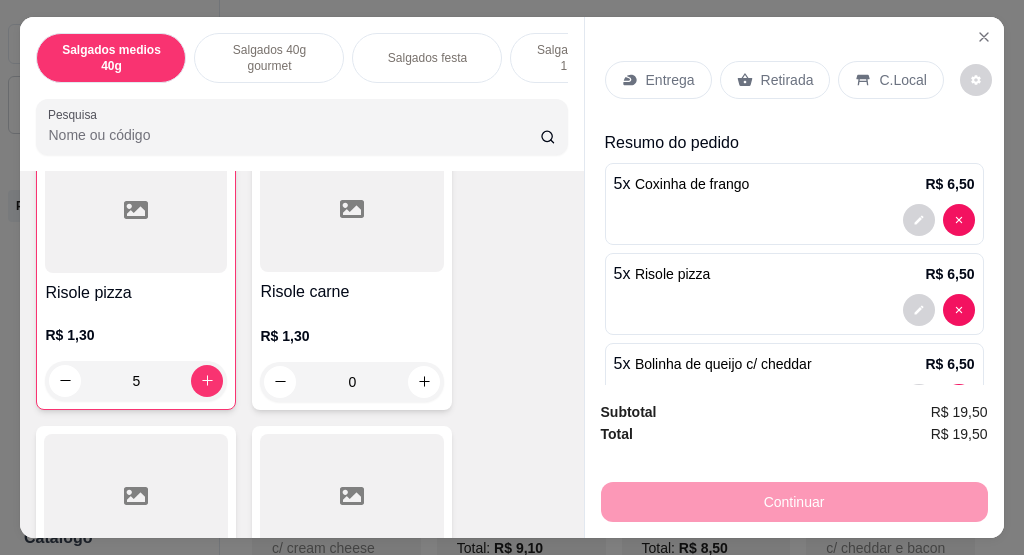 scroll, scrollTop: 1100, scrollLeft: 0, axis: vertical 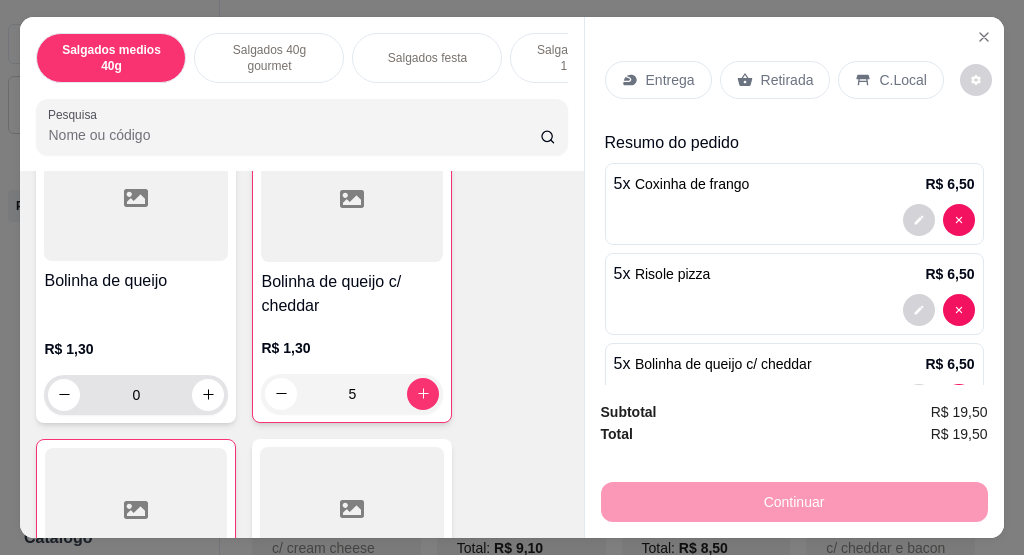 type on "5" 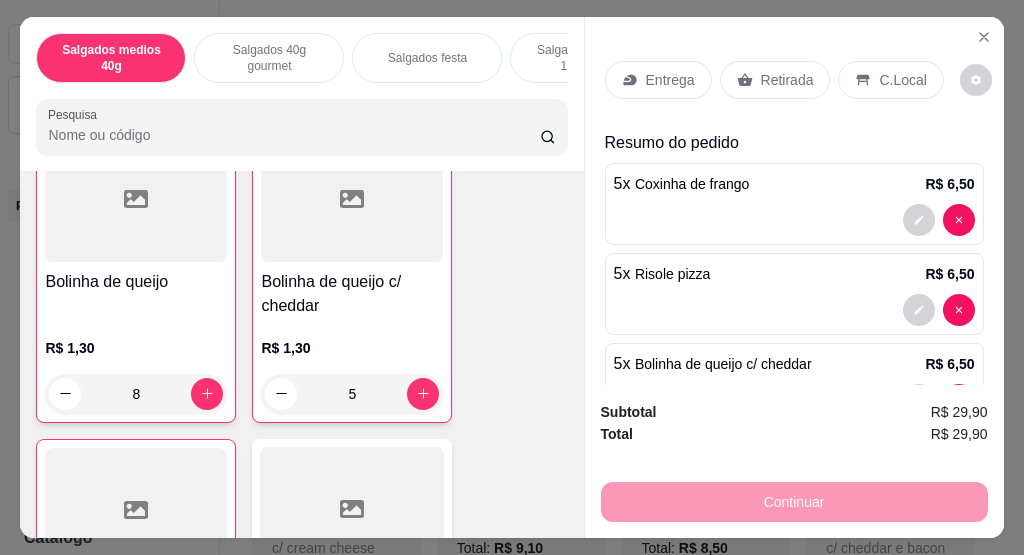 scroll, scrollTop: 1101, scrollLeft: 0, axis: vertical 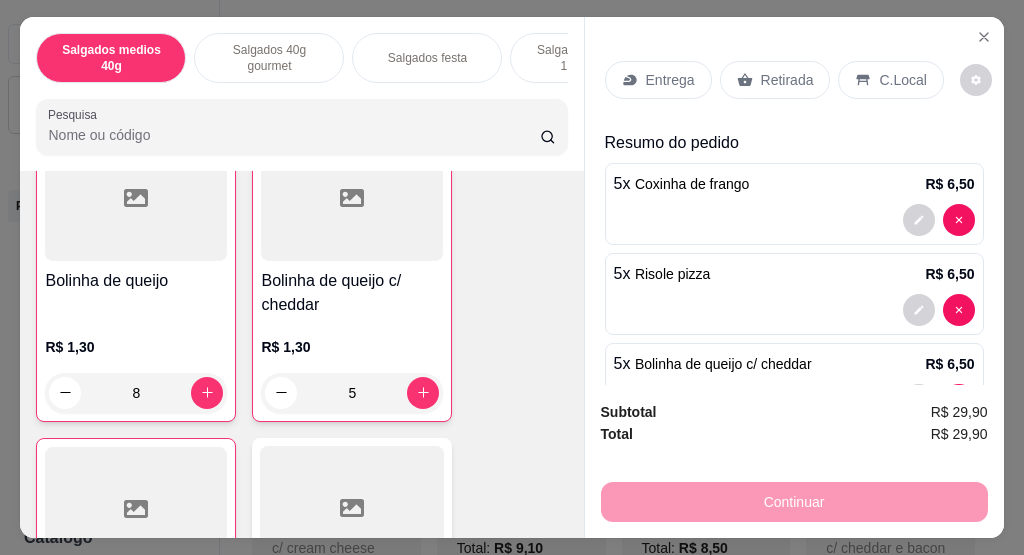 type on "8" 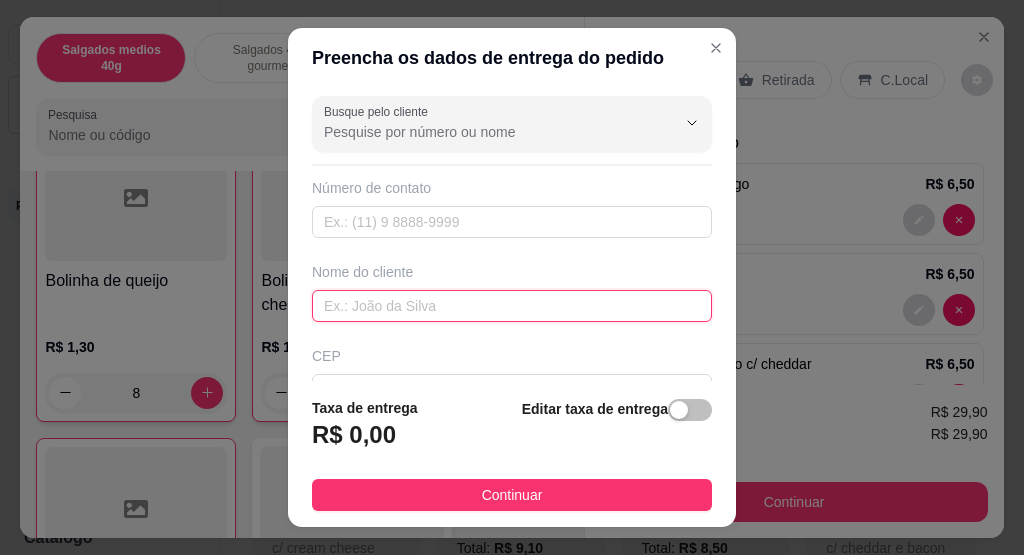 click at bounding box center (512, 306) 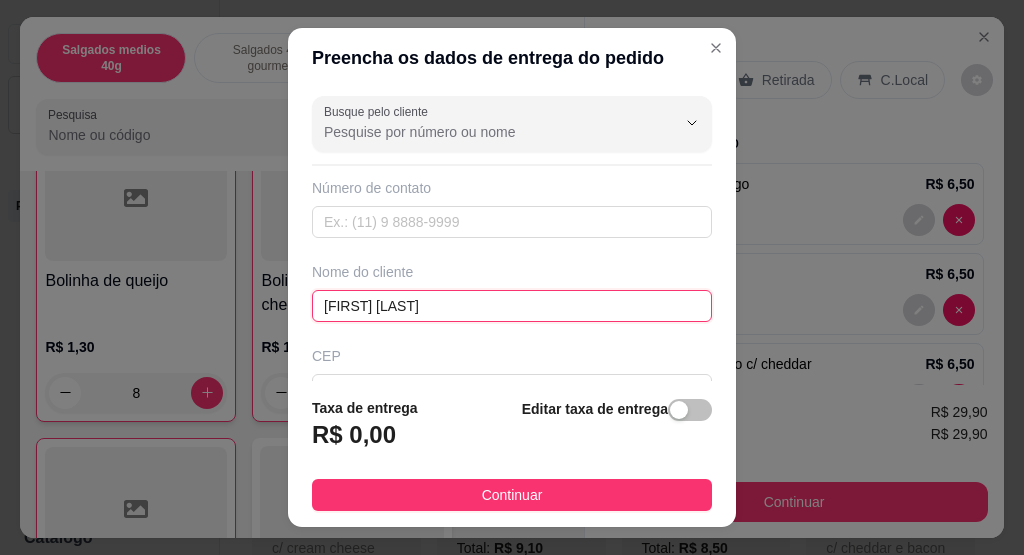 type on "[LAST]" 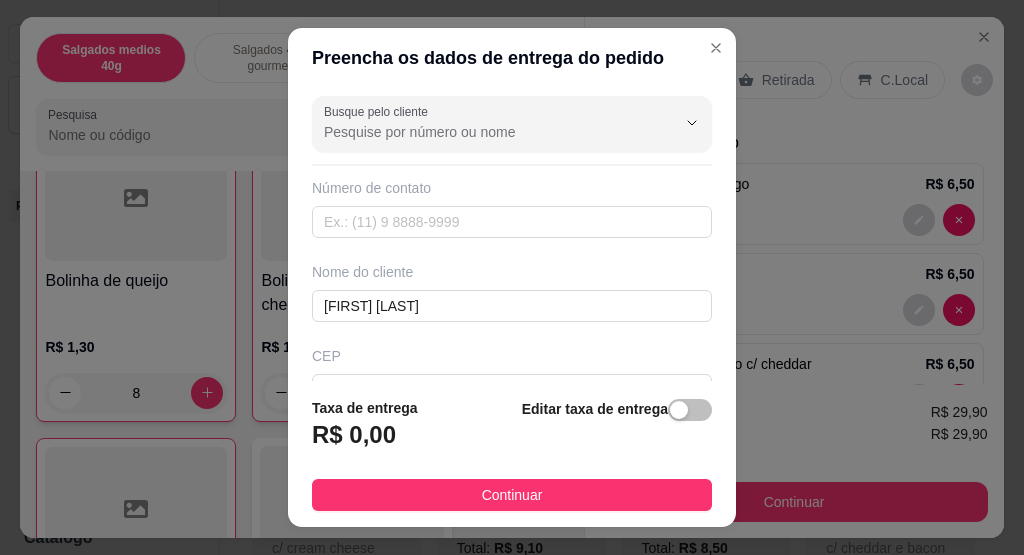scroll, scrollTop: 93, scrollLeft: 0, axis: vertical 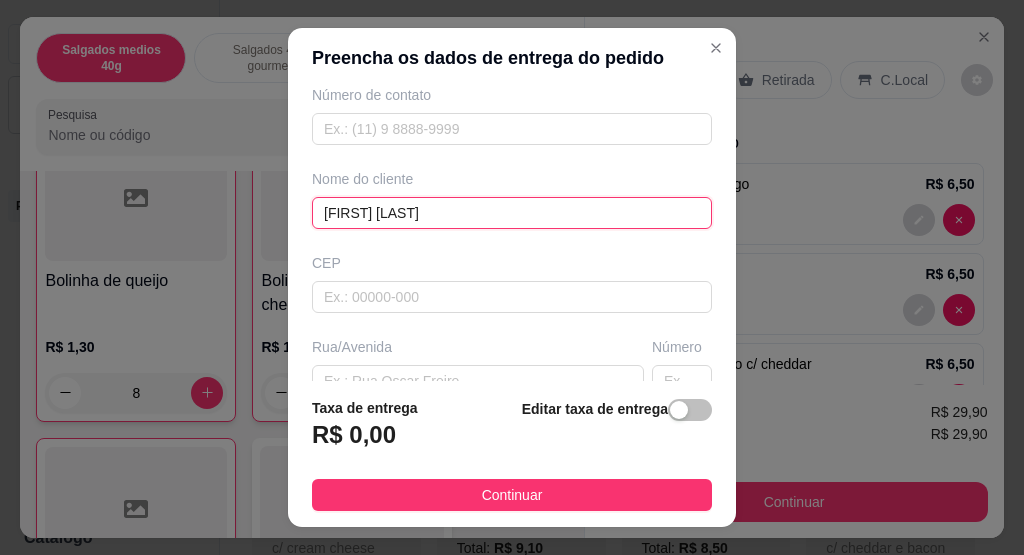 drag, startPoint x: 426, startPoint y: 207, endPoint x: 286, endPoint y: 213, distance: 140.12851 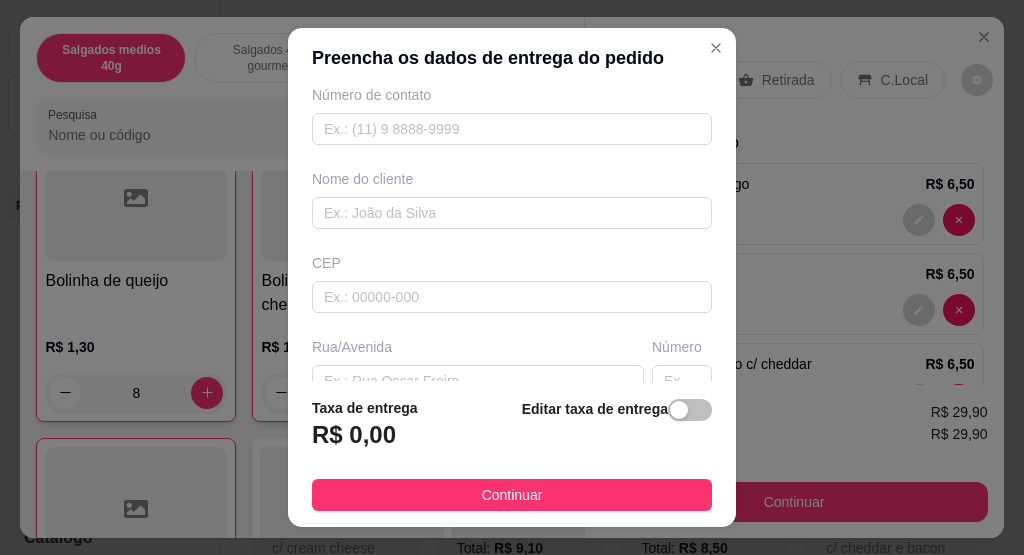 scroll, scrollTop: 205, scrollLeft: 0, axis: vertical 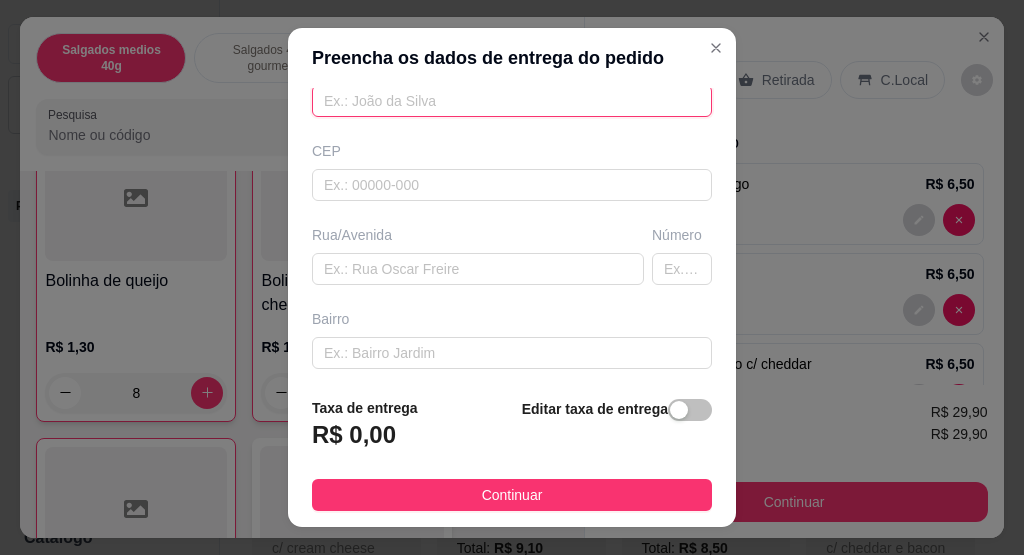 paste on "[LAST]" 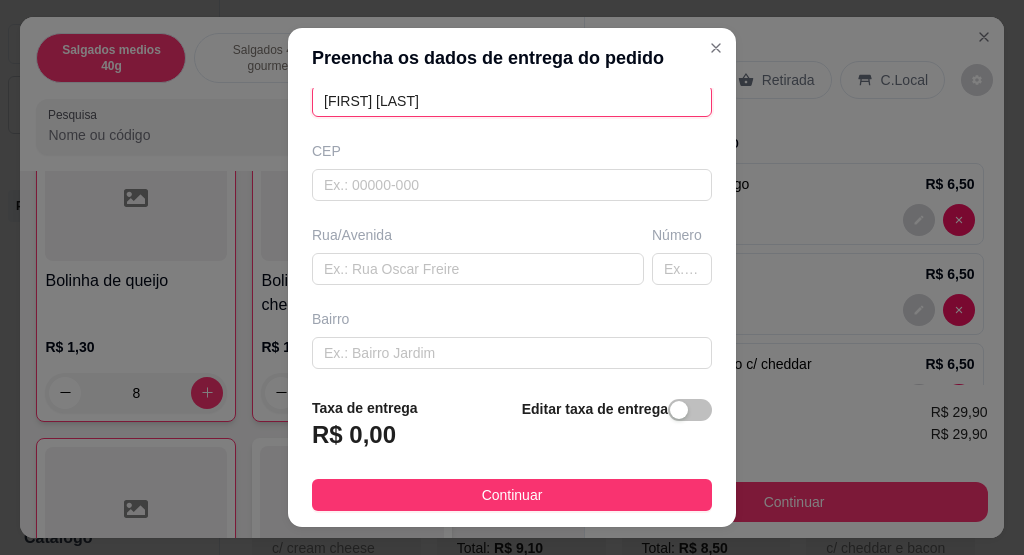 scroll, scrollTop: 0, scrollLeft: 0, axis: both 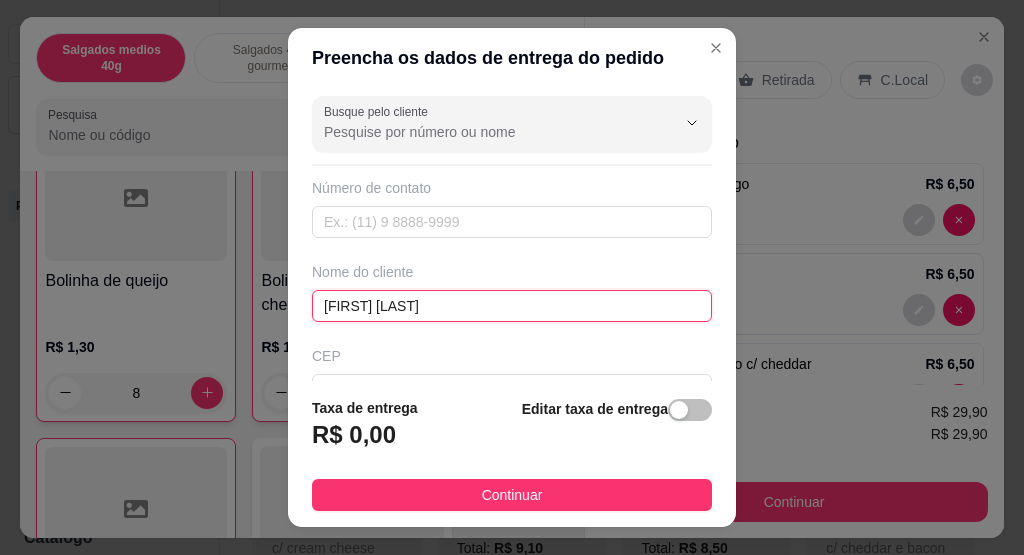 drag, startPoint x: 427, startPoint y: 307, endPoint x: 295, endPoint y: 307, distance: 132 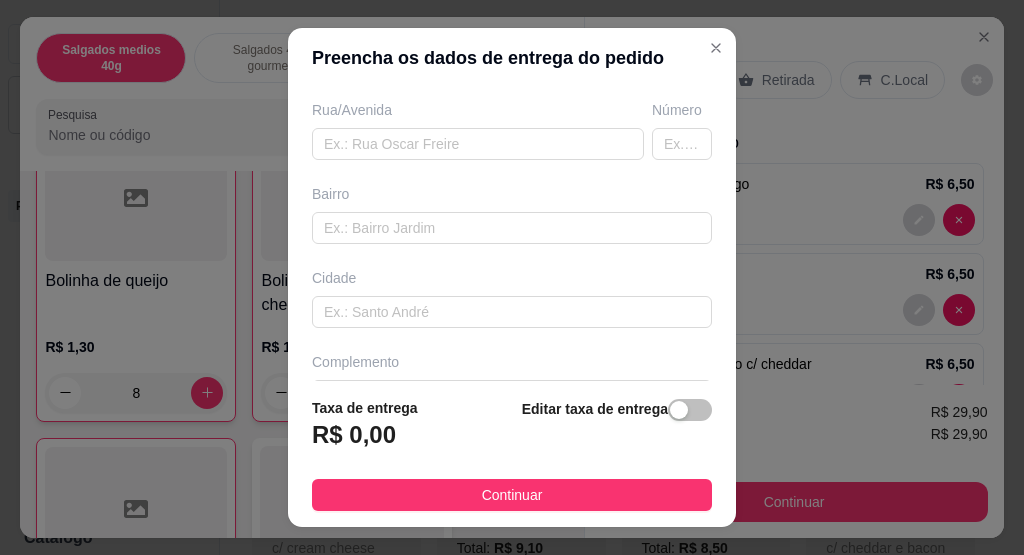 scroll, scrollTop: 380, scrollLeft: 0, axis: vertical 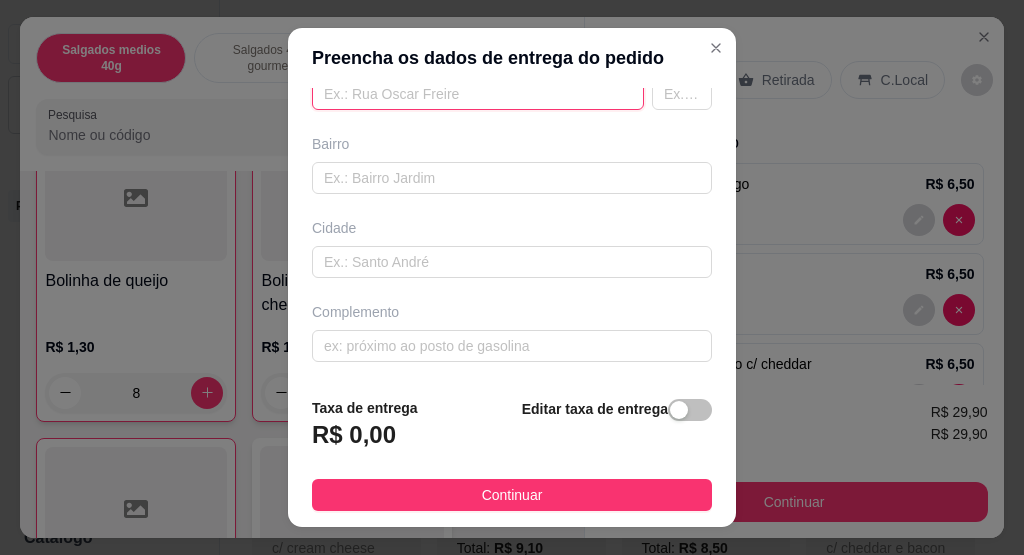 click at bounding box center (478, 94) 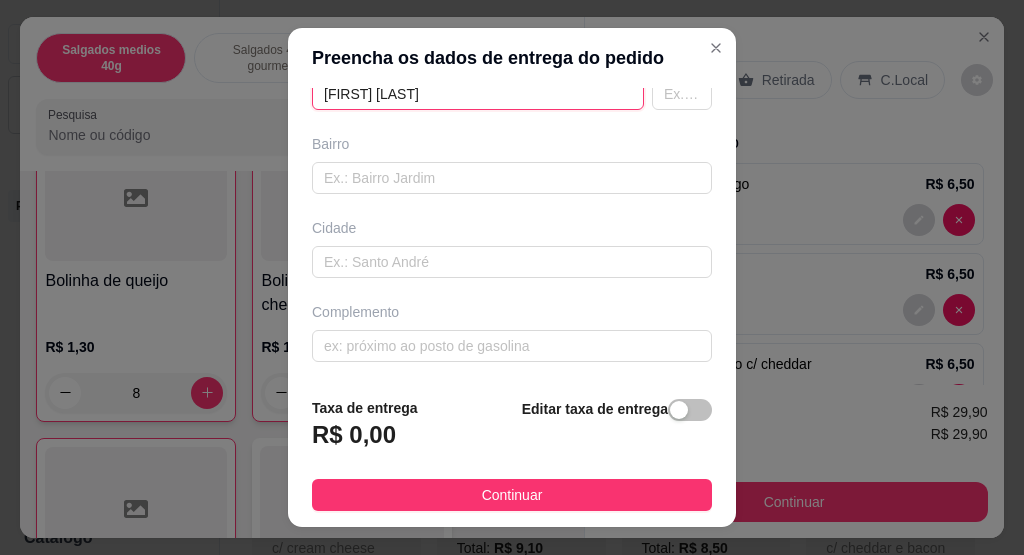 scroll, scrollTop: 375, scrollLeft: 0, axis: vertical 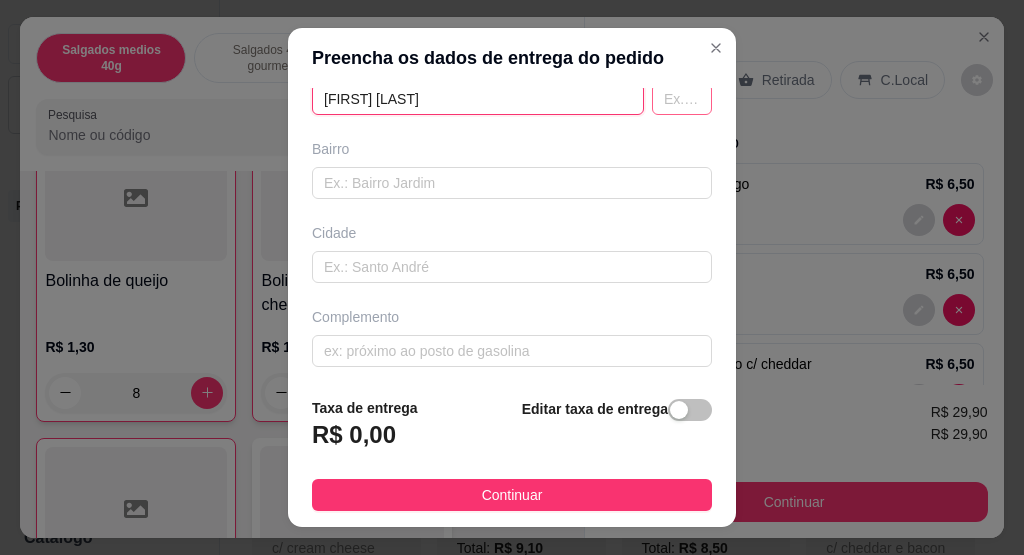 type on "[LAST]" 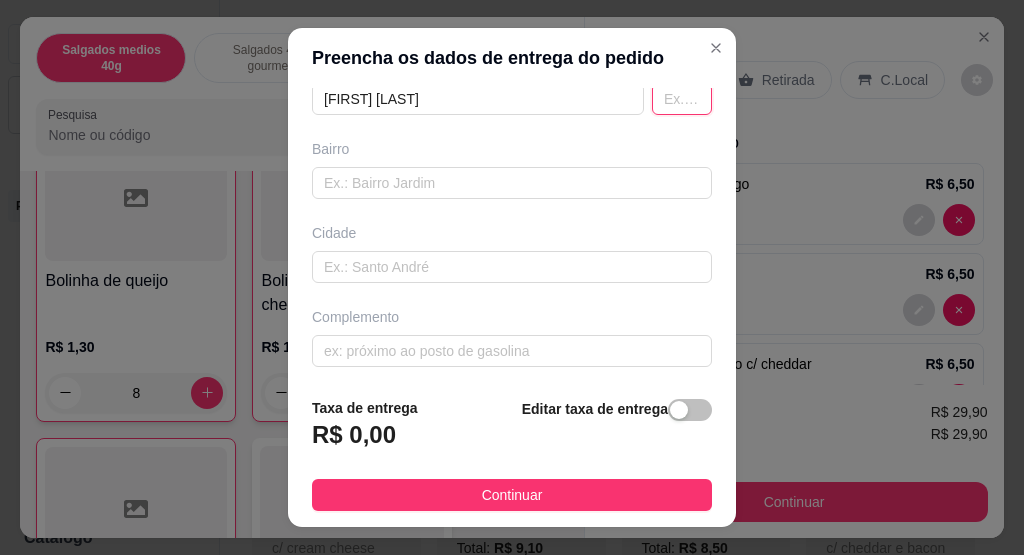 click at bounding box center [682, 99] 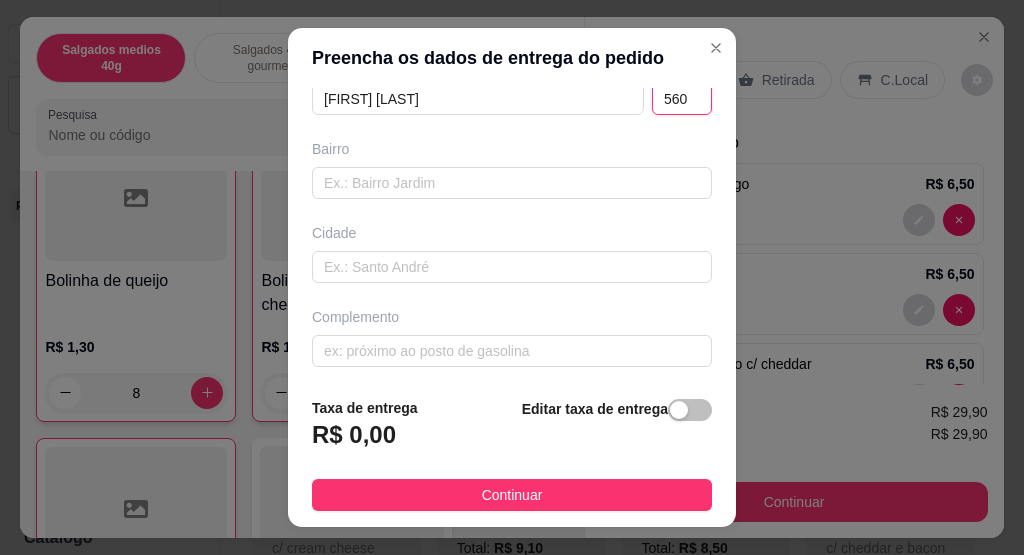 scroll, scrollTop: 175, scrollLeft: 0, axis: vertical 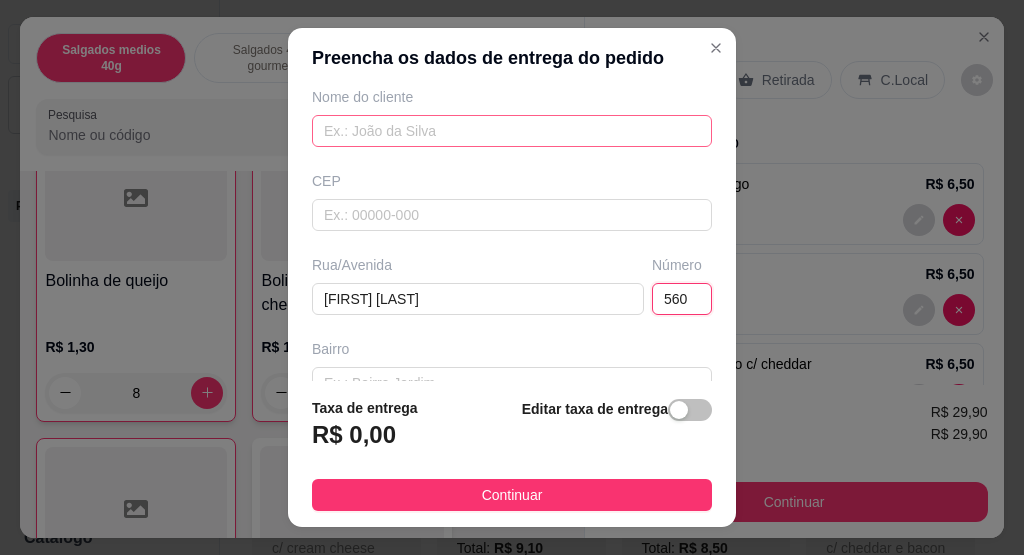 type on "560" 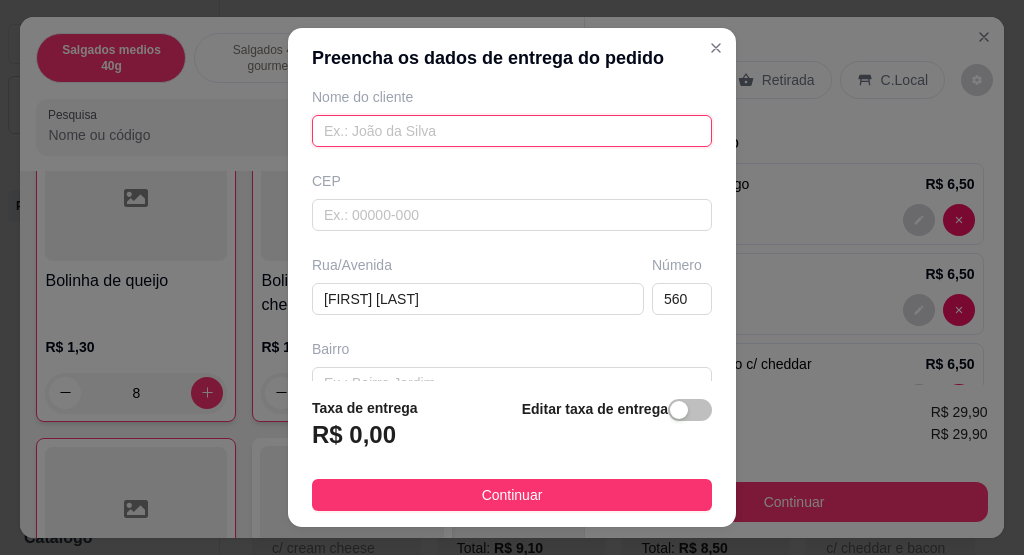 click at bounding box center (512, 131) 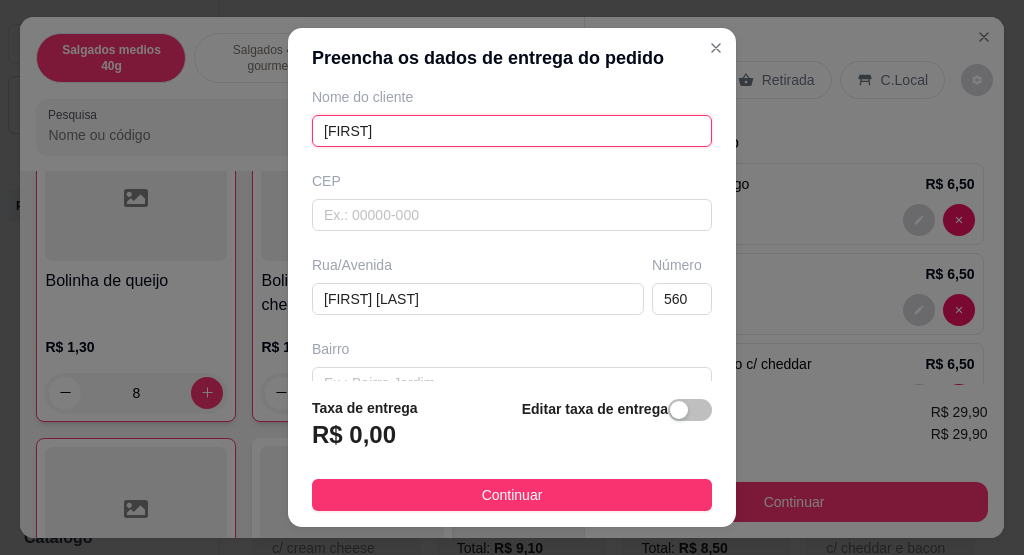 type on "[FIRST]" 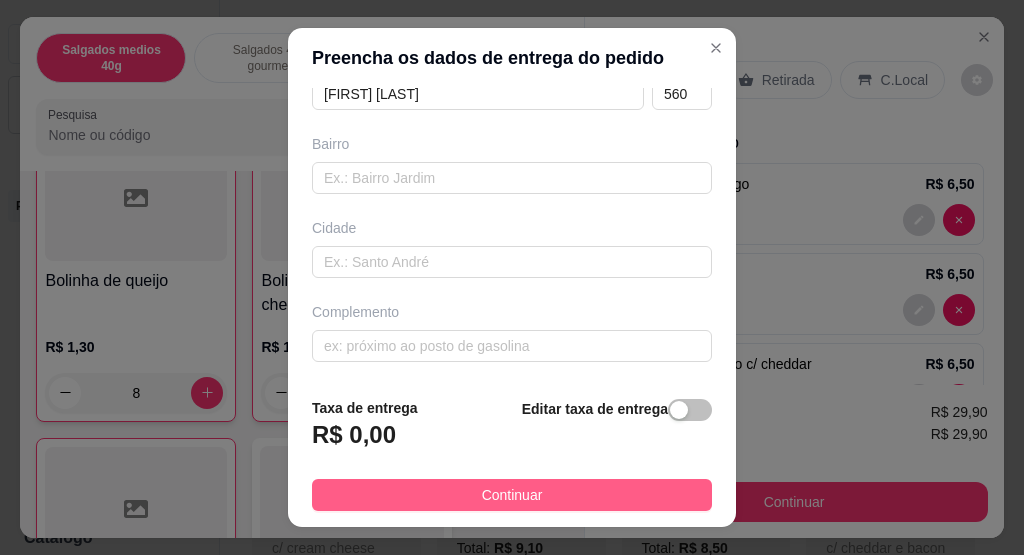 click on "Continuar" at bounding box center [512, 495] 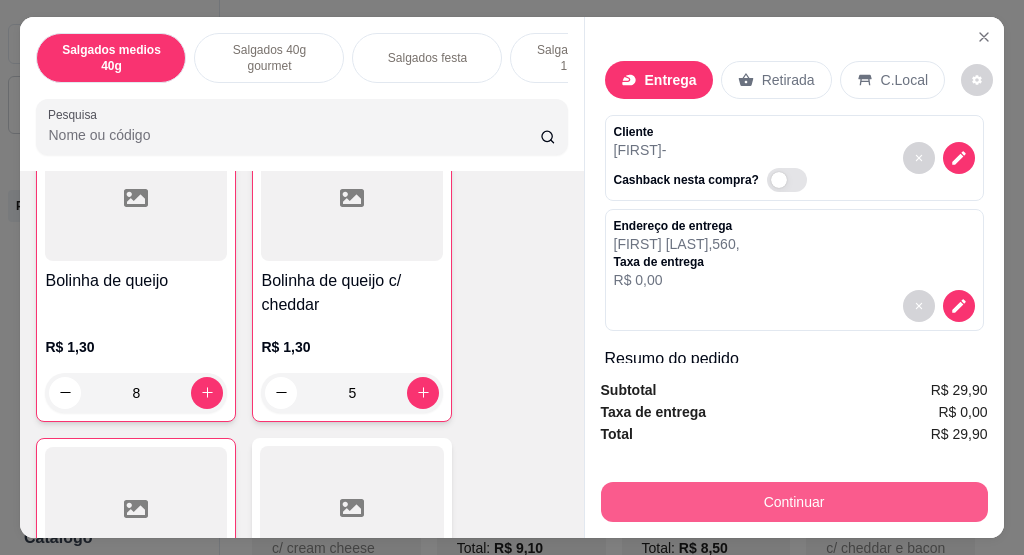 click on "Continuar" at bounding box center (794, 502) 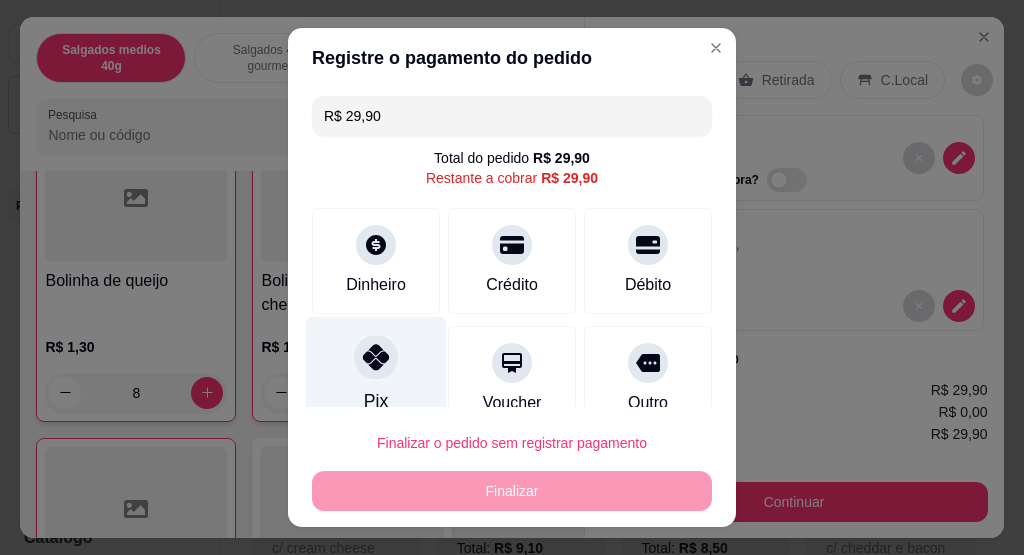click 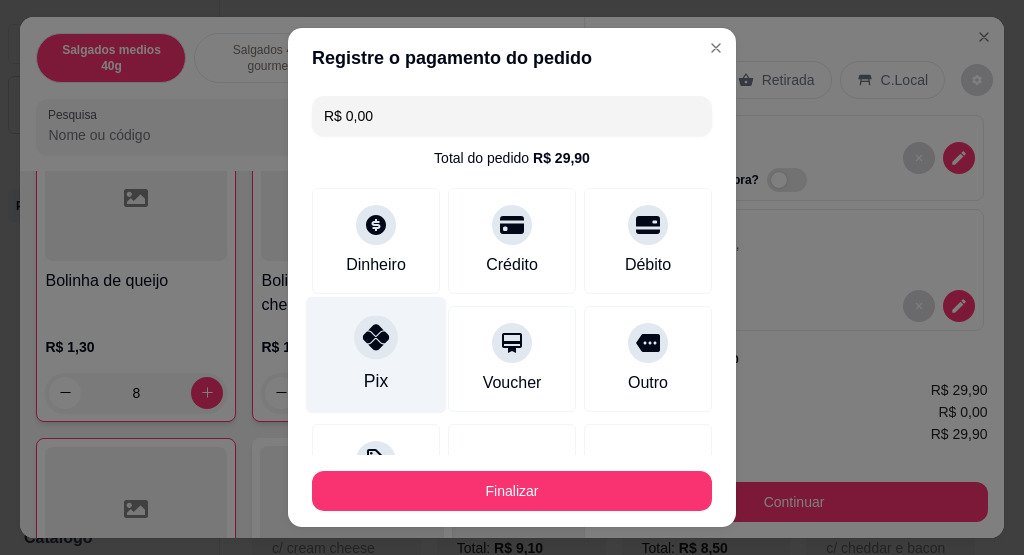 click 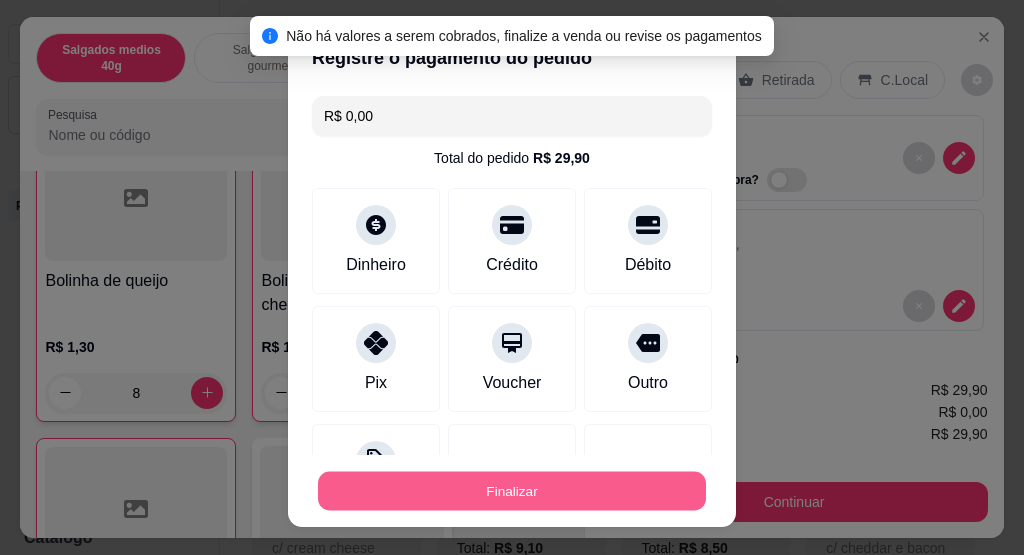 click on "Finalizar" at bounding box center (512, 491) 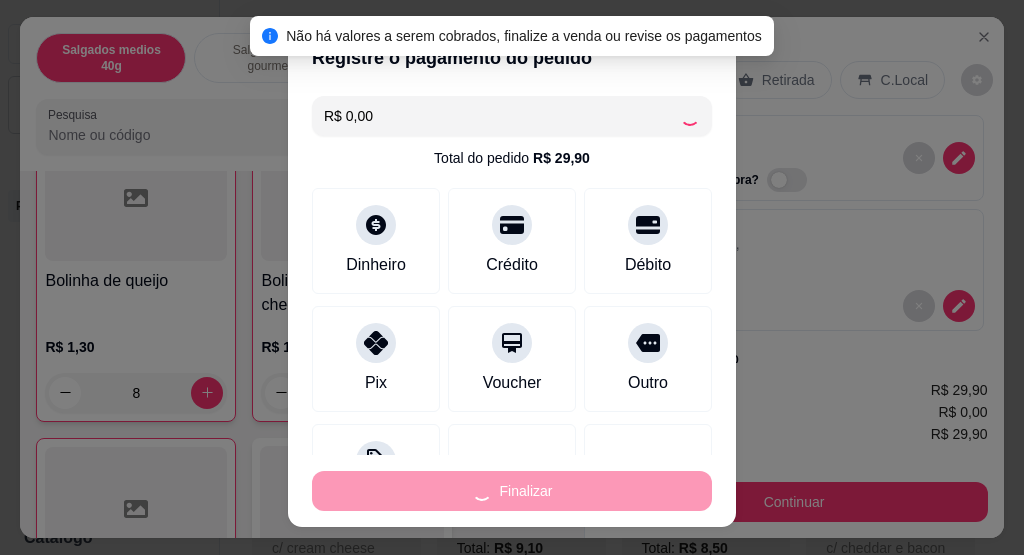 type on "0" 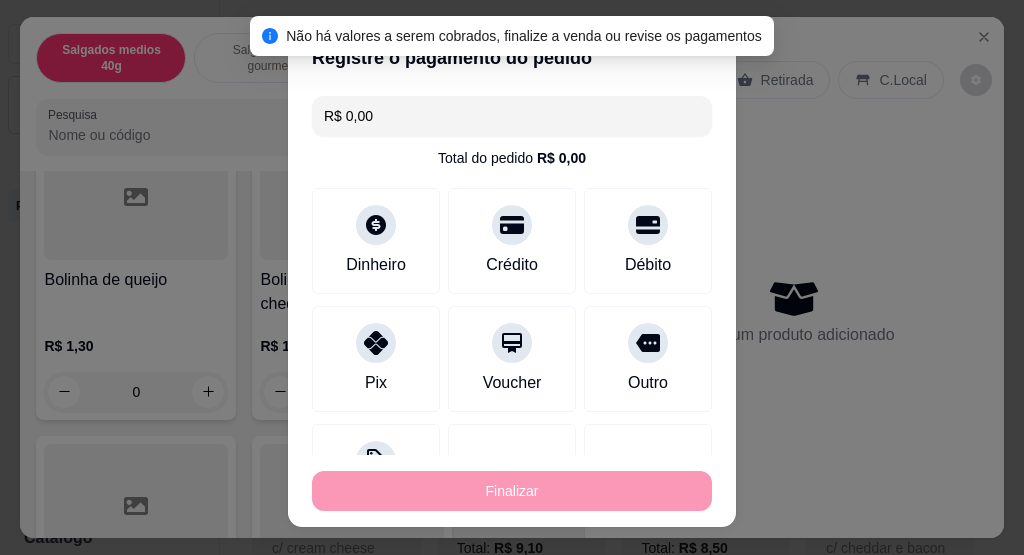 type on "-R$ 29,90" 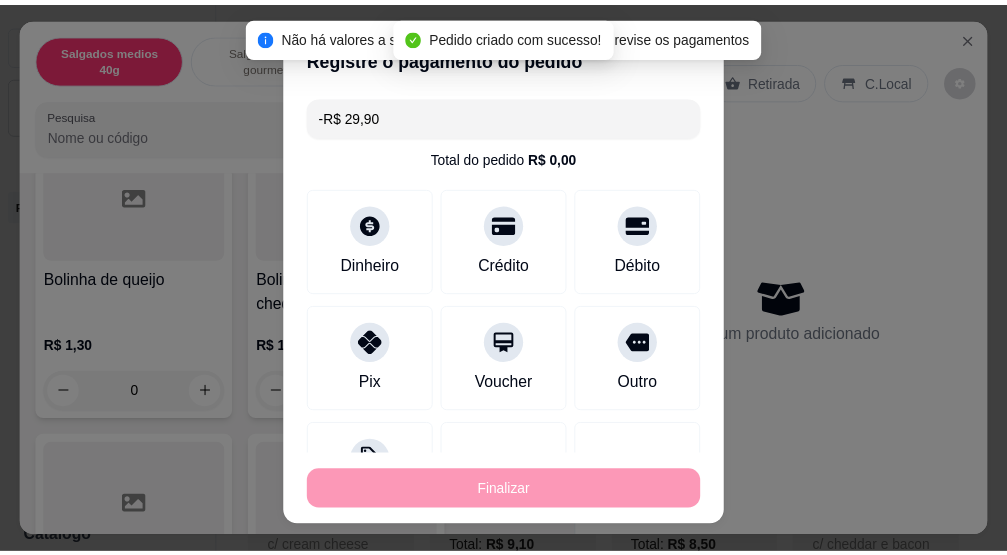 scroll, scrollTop: 1100, scrollLeft: 0, axis: vertical 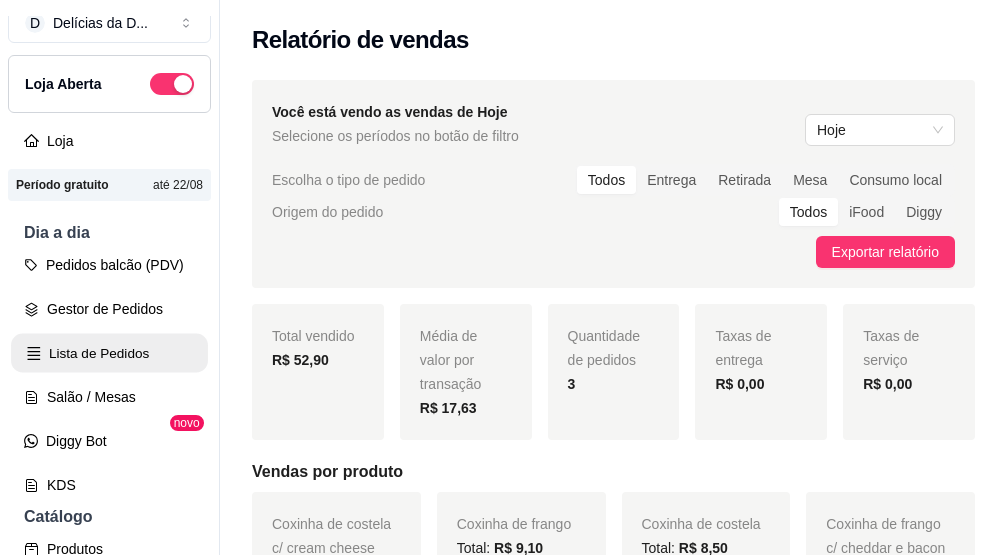 click on "Lista de Pedidos" at bounding box center (109, 353) 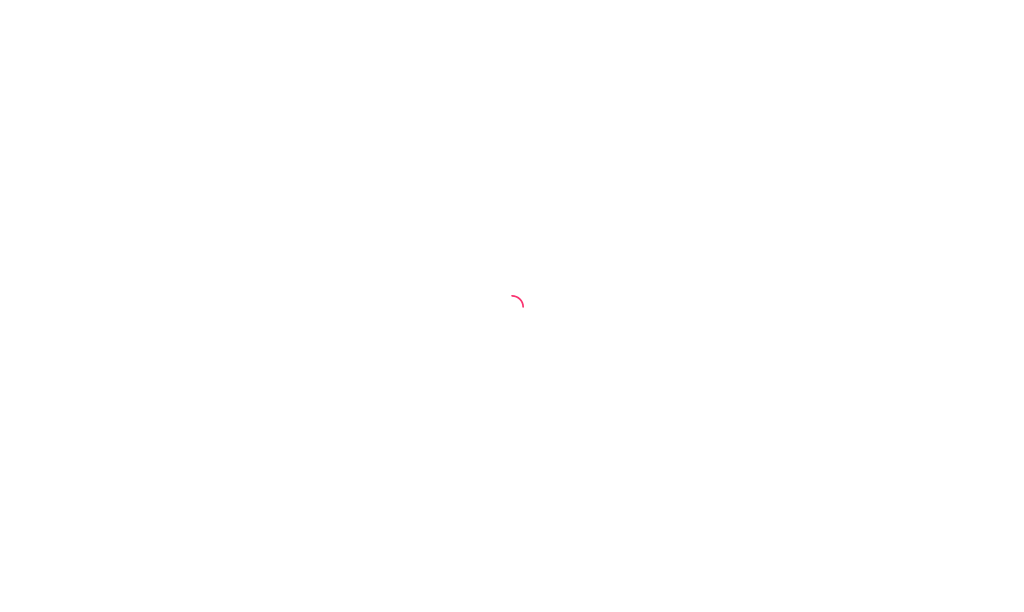 scroll, scrollTop: 0, scrollLeft: 0, axis: both 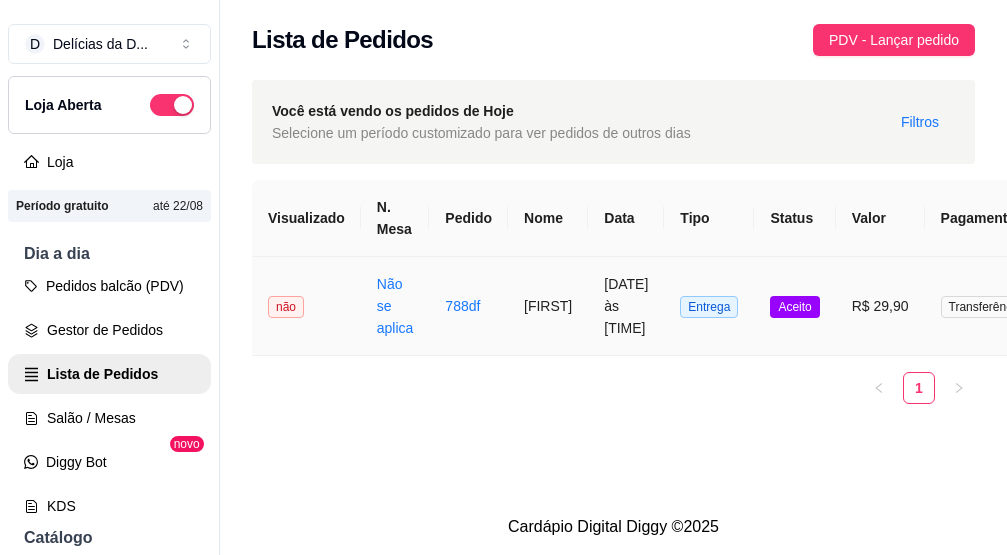 drag, startPoint x: 533, startPoint y: 307, endPoint x: 523, endPoint y: 310, distance: 10.440307 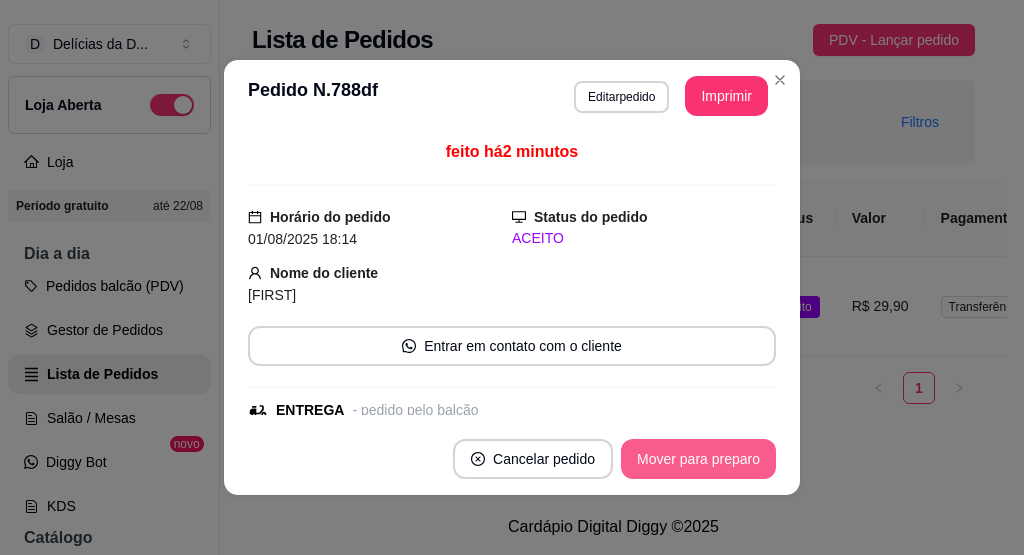 click on "Mover para preparo" at bounding box center (698, 459) 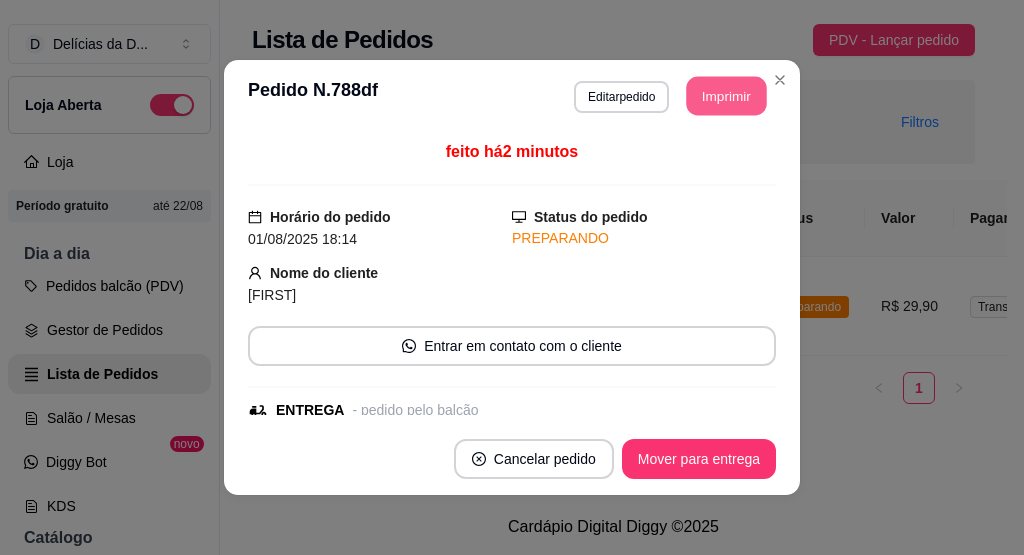 click on "Imprimir" at bounding box center [727, 96] 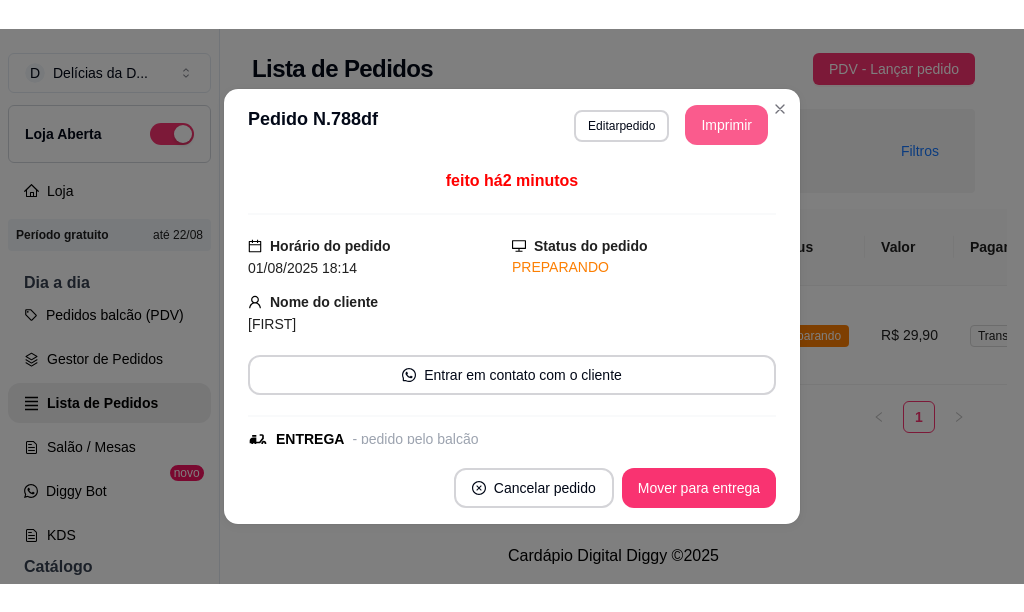 scroll, scrollTop: 0, scrollLeft: 0, axis: both 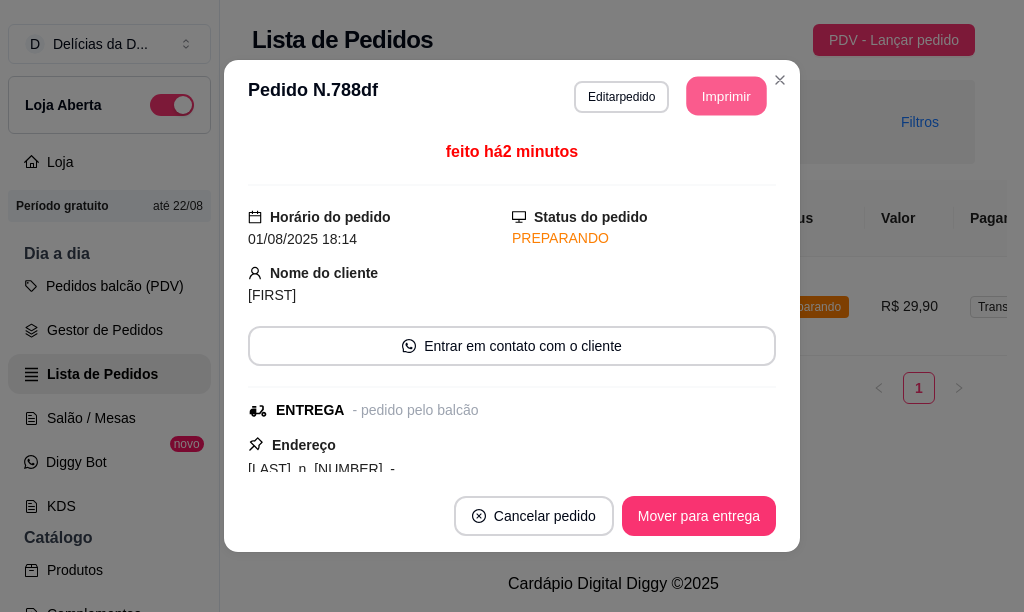 click on "Imprimir" at bounding box center [727, 96] 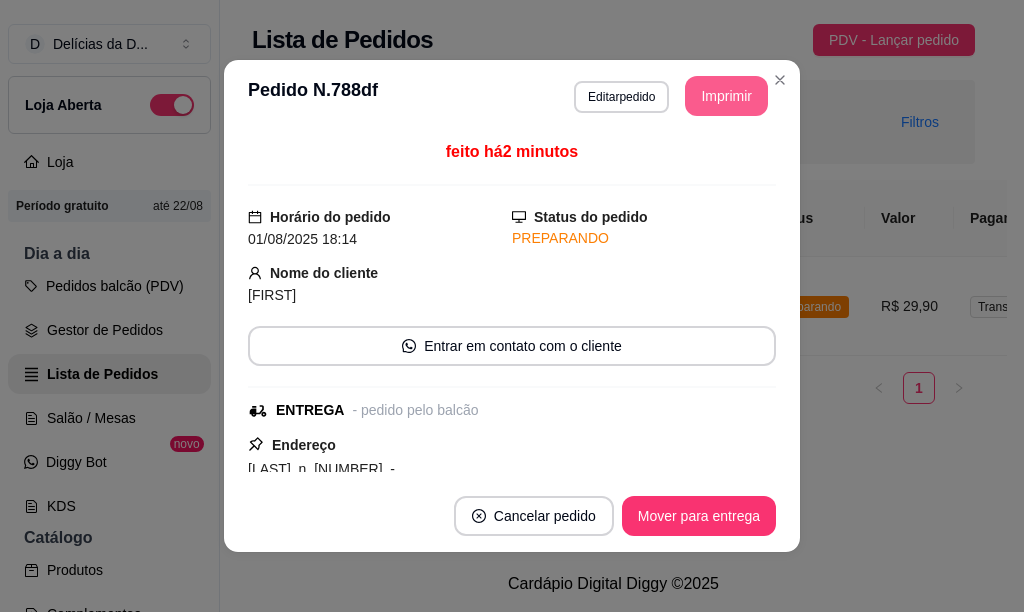 scroll, scrollTop: 0, scrollLeft: 0, axis: both 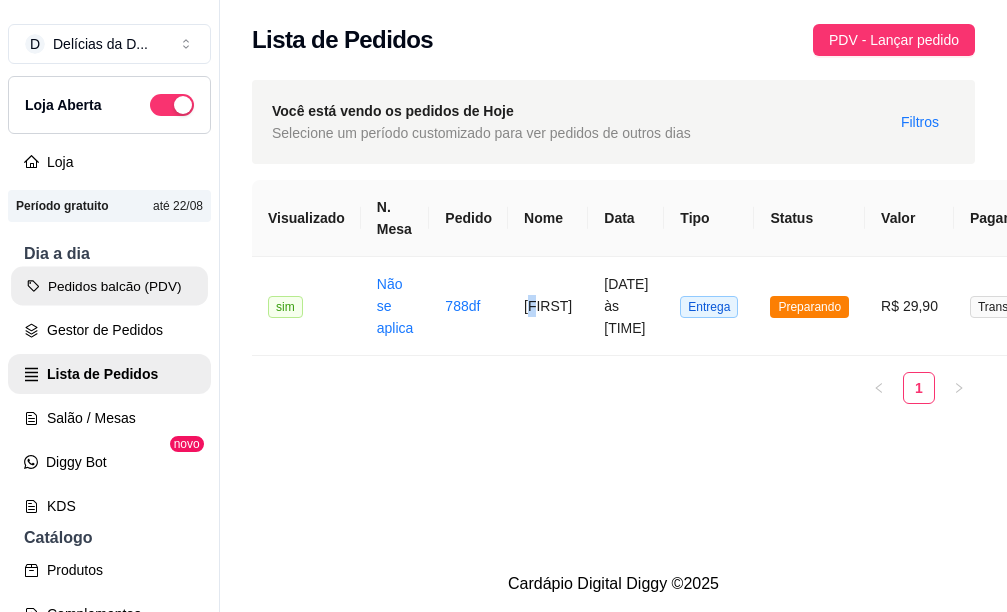 click on "Pedidos balcão (PDV)" at bounding box center (109, 286) 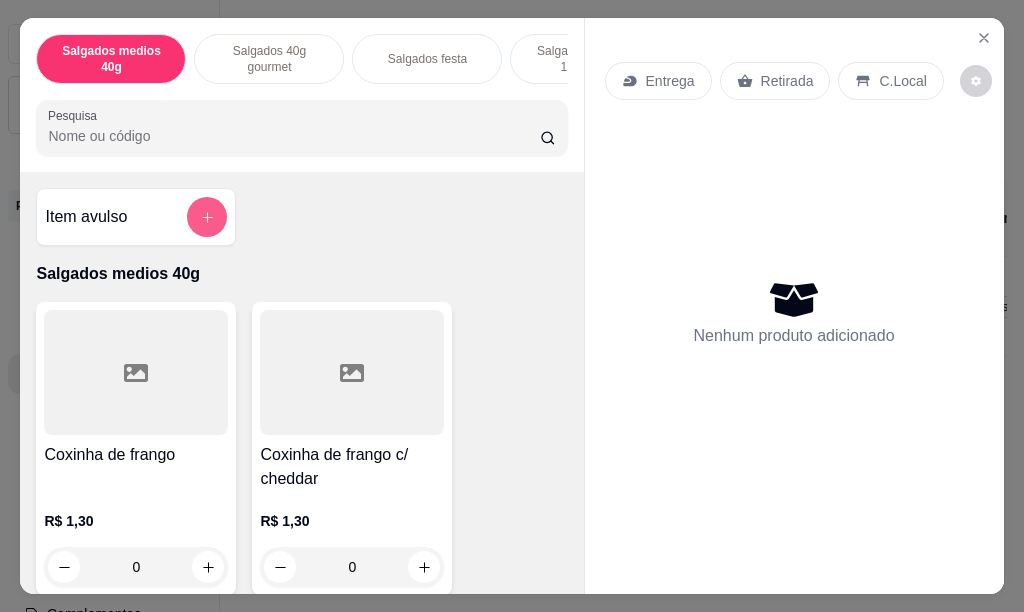 click 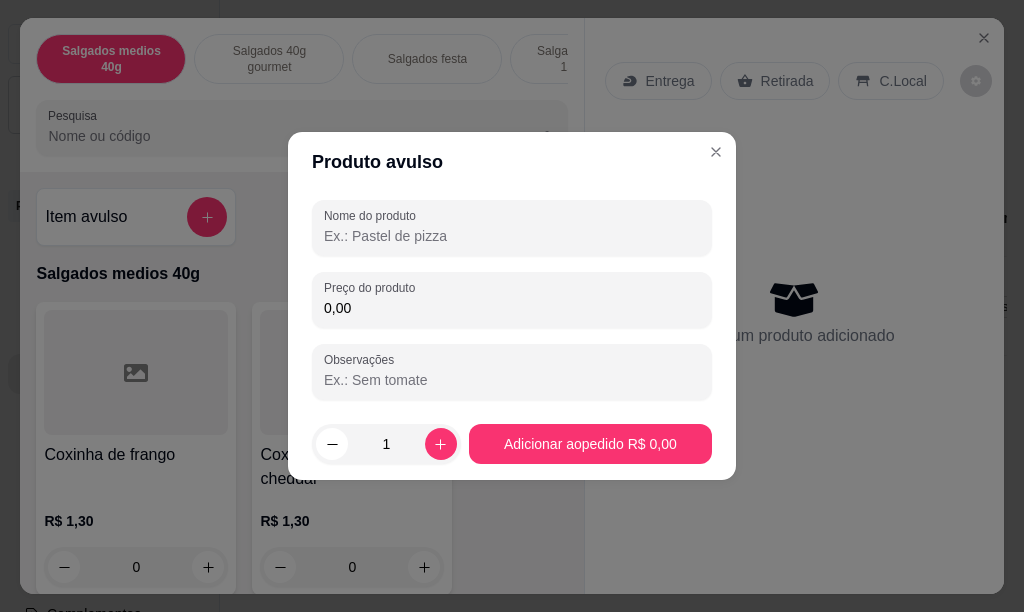 click on "Nome do produto" at bounding box center [512, 236] 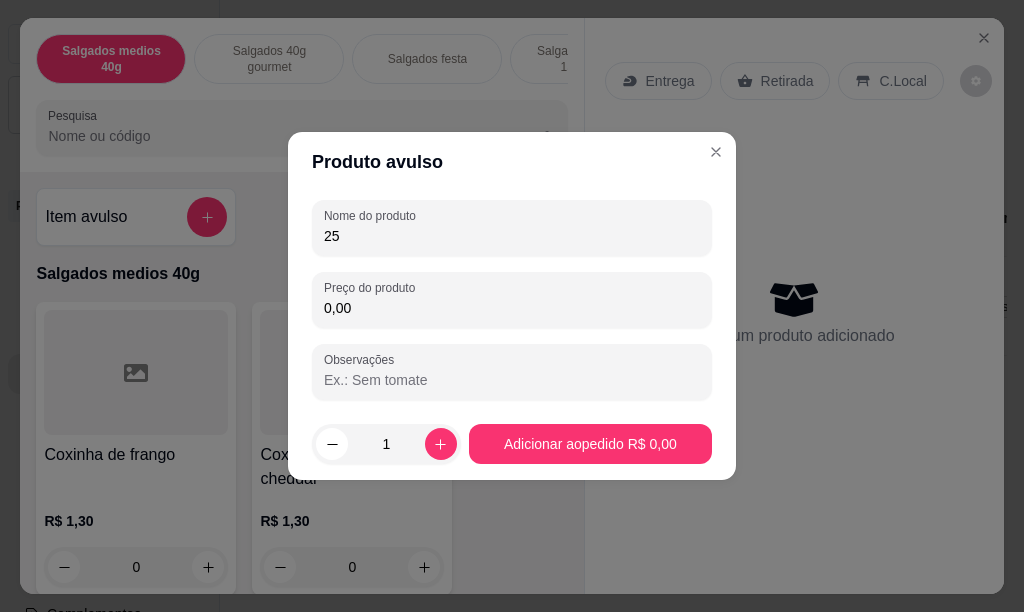 type on "2" 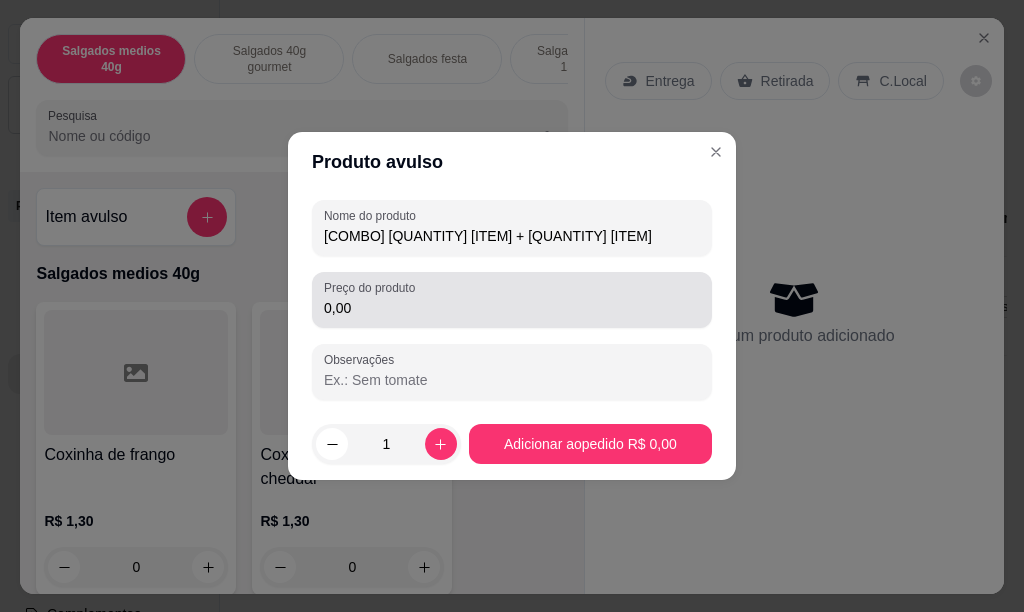 type on "[COMBO] [QUANTITY] [ITEM] + [QUANTITY] [ITEM]" 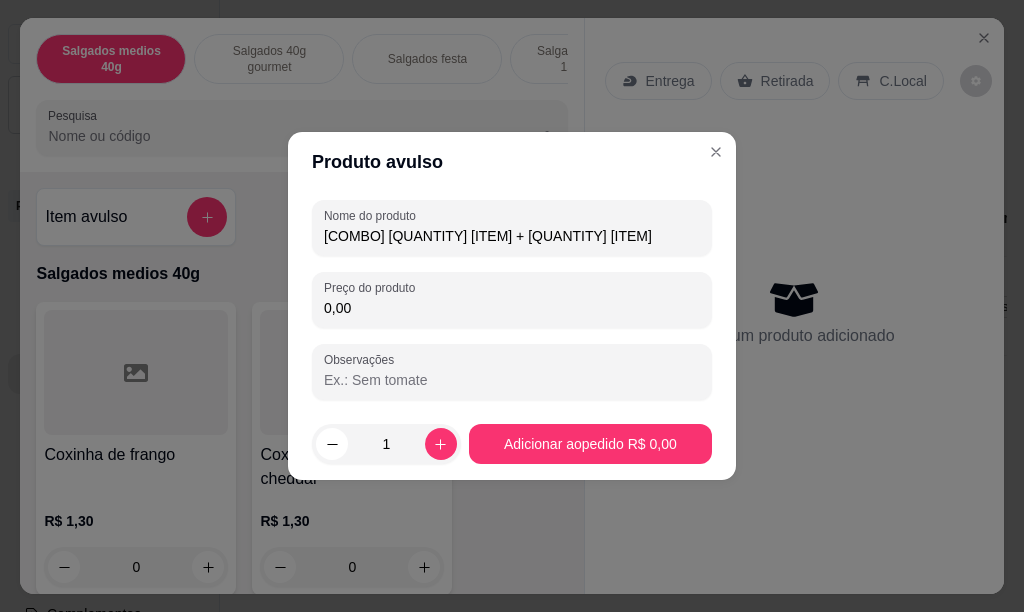drag, startPoint x: 375, startPoint y: 307, endPoint x: 252, endPoint y: 306, distance: 123.00407 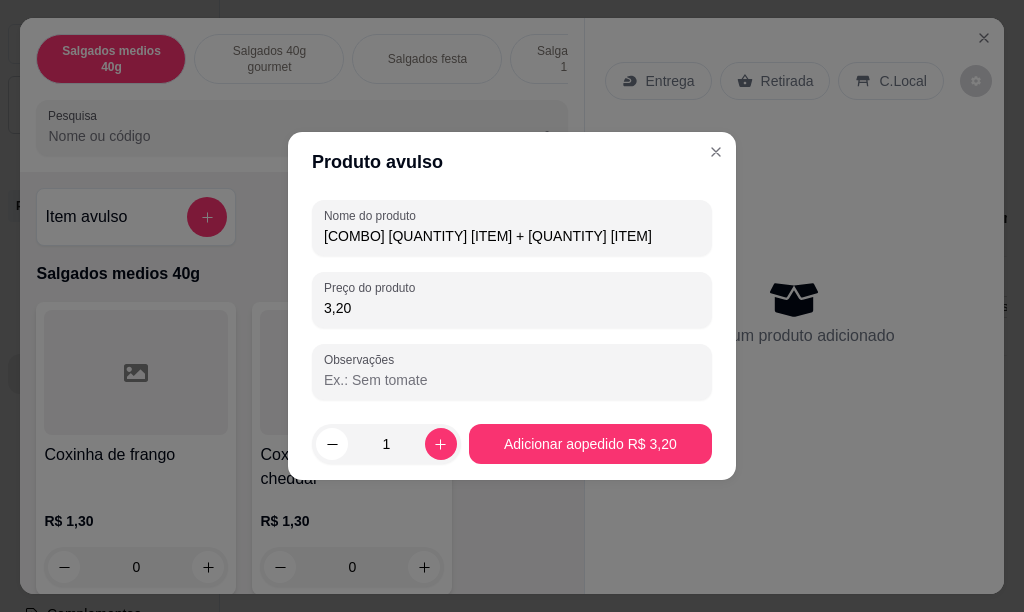 type on "32,00" 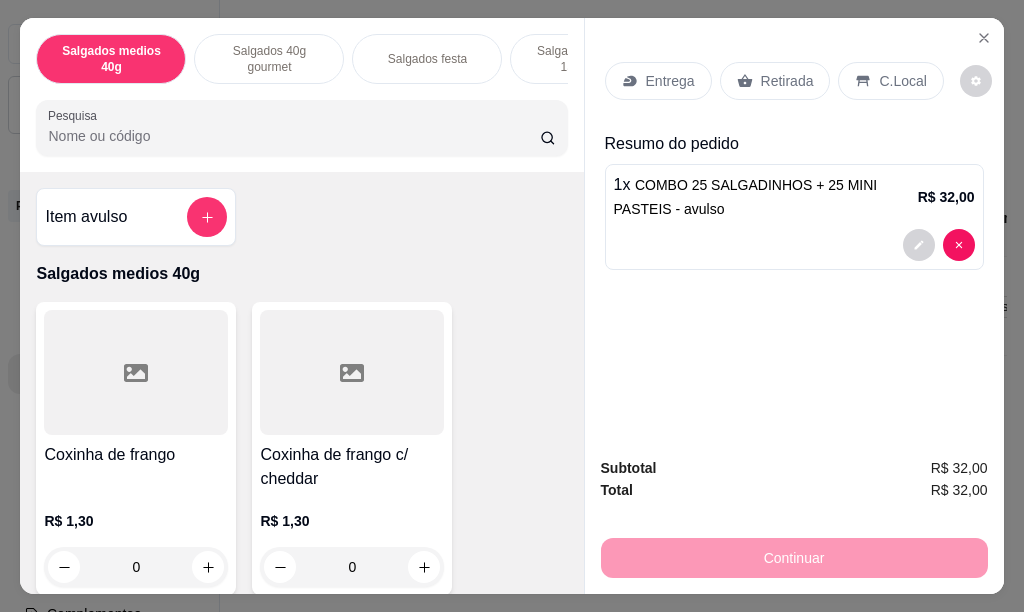 click on "Salgados 40g gourmet" at bounding box center (269, 59) 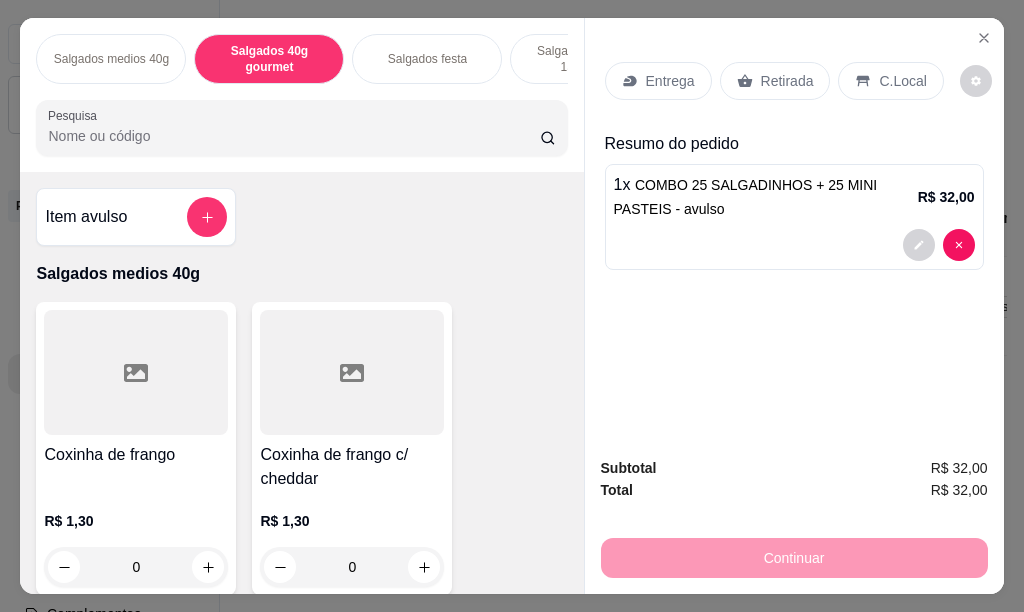 scroll, scrollTop: 54, scrollLeft: 0, axis: vertical 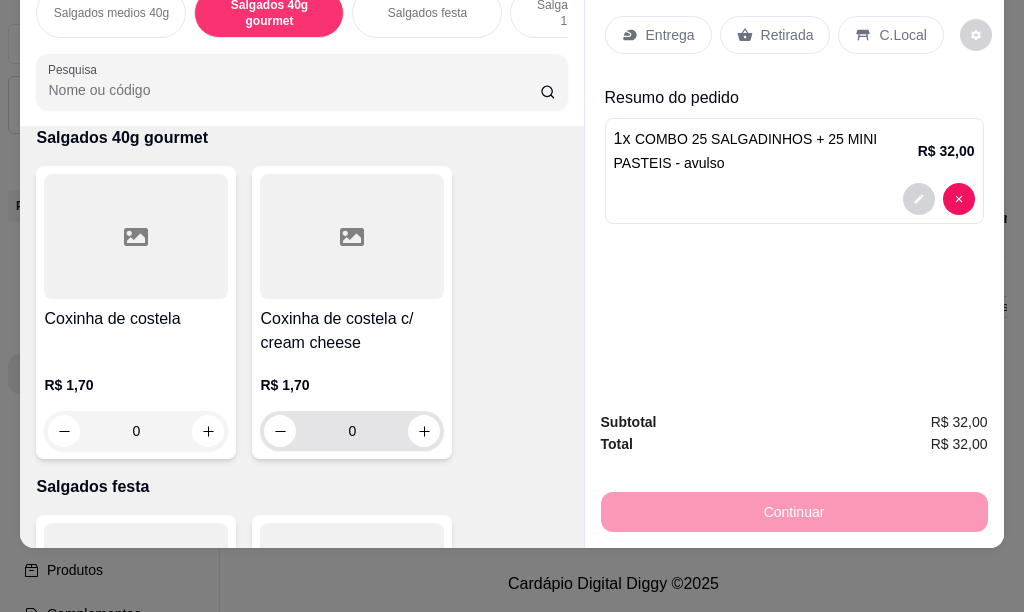 click on "0" at bounding box center (352, 431) 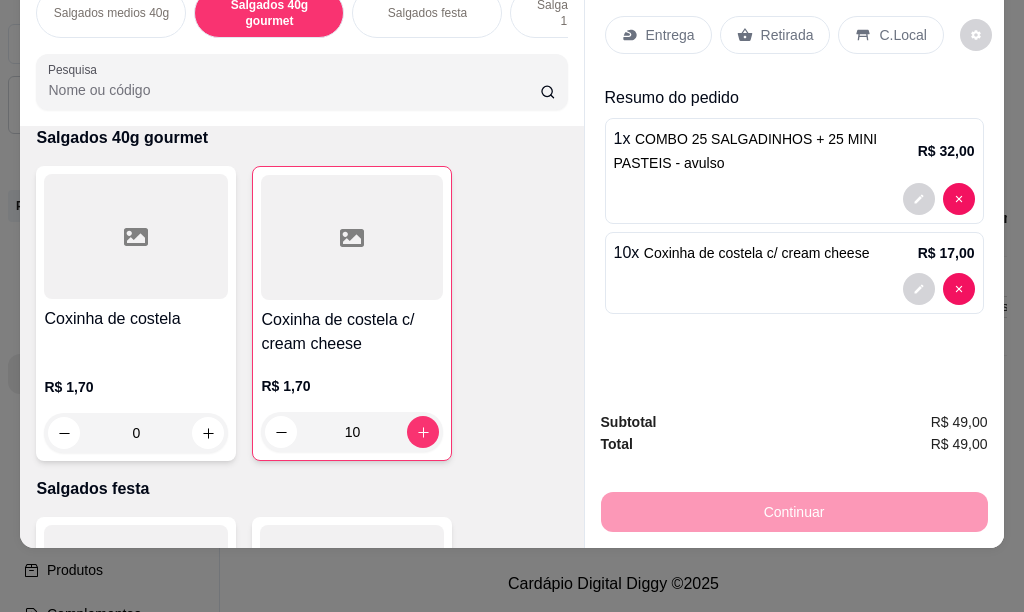 type on "10" 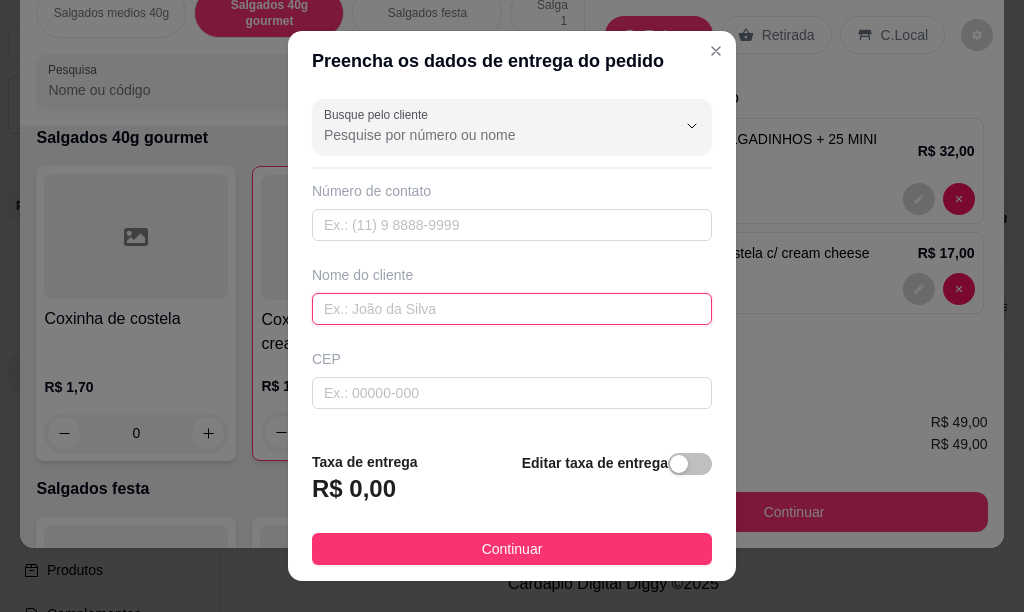 click at bounding box center (512, 309) 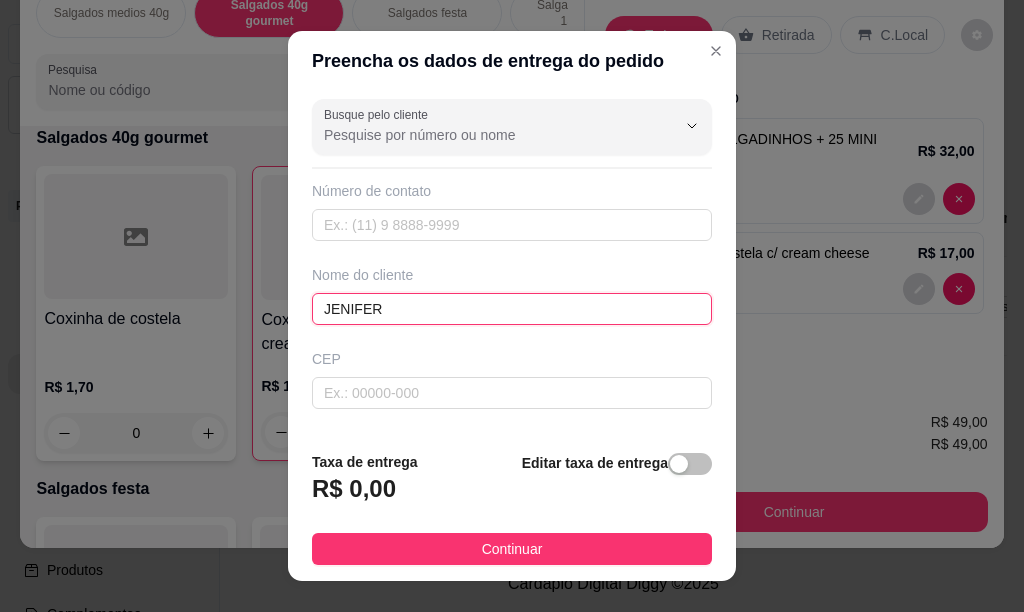 type on "JENIFER" 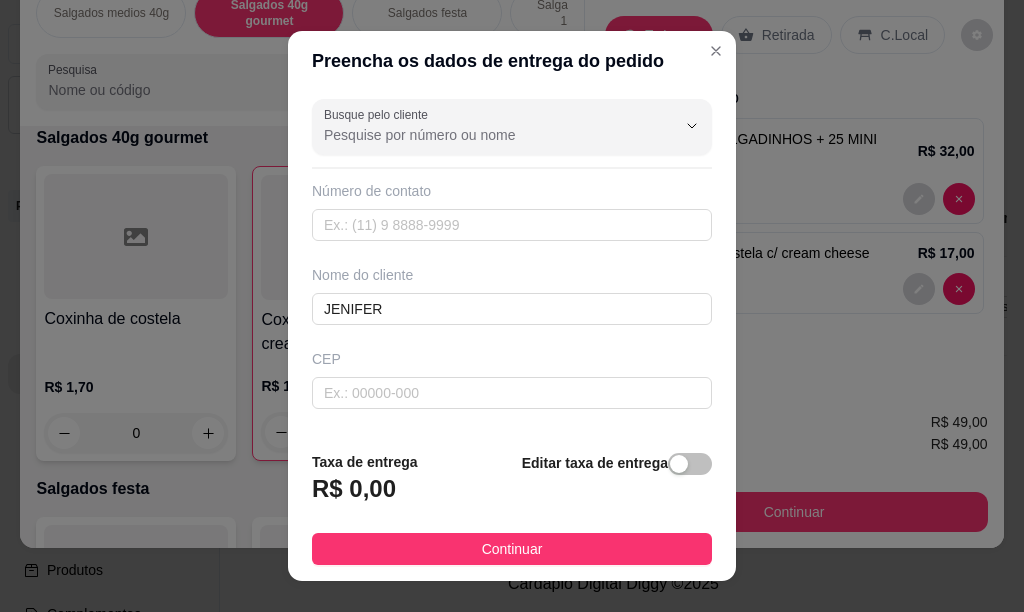 scroll, scrollTop: 52, scrollLeft: 0, axis: vertical 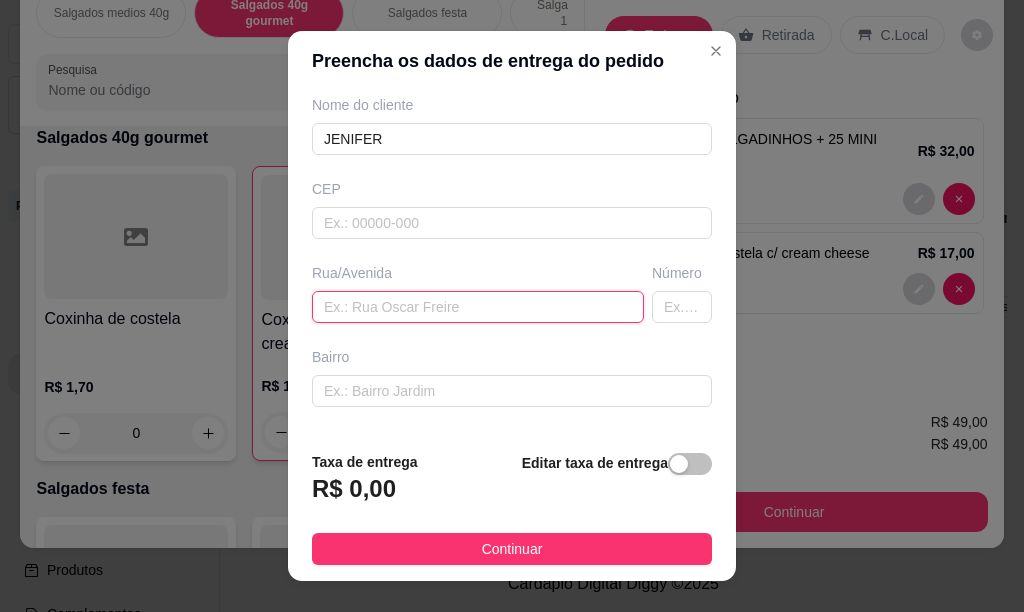 click at bounding box center (478, 307) 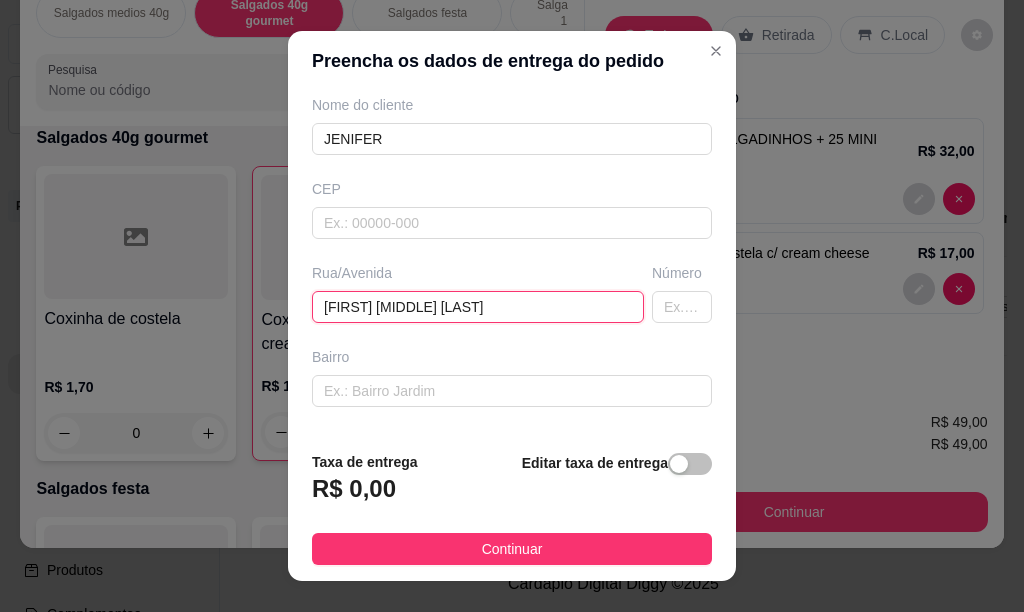 type on "[FIRST] [MIDDLE] [LAST]" 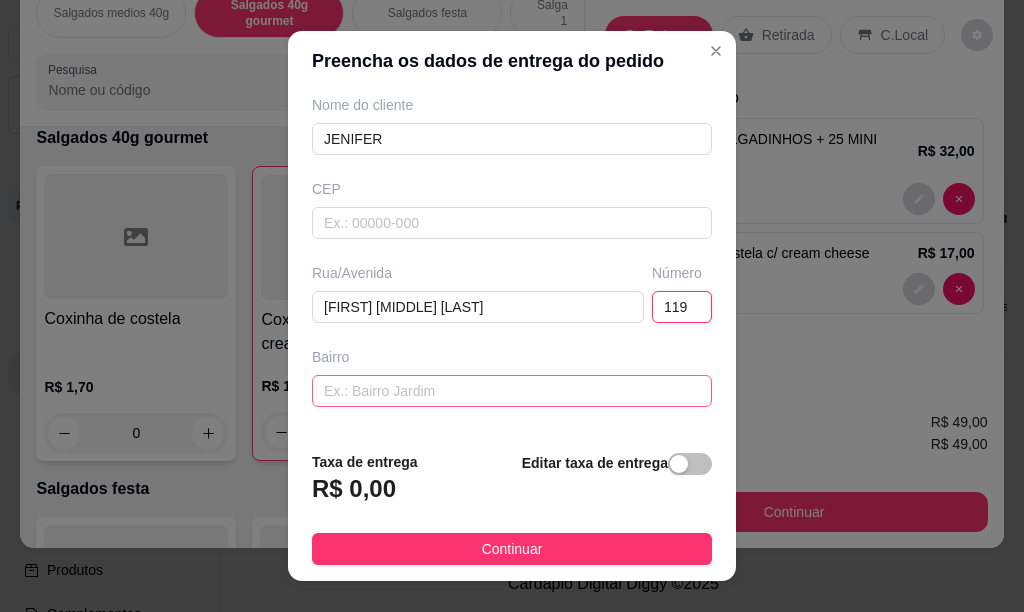 type on "119" 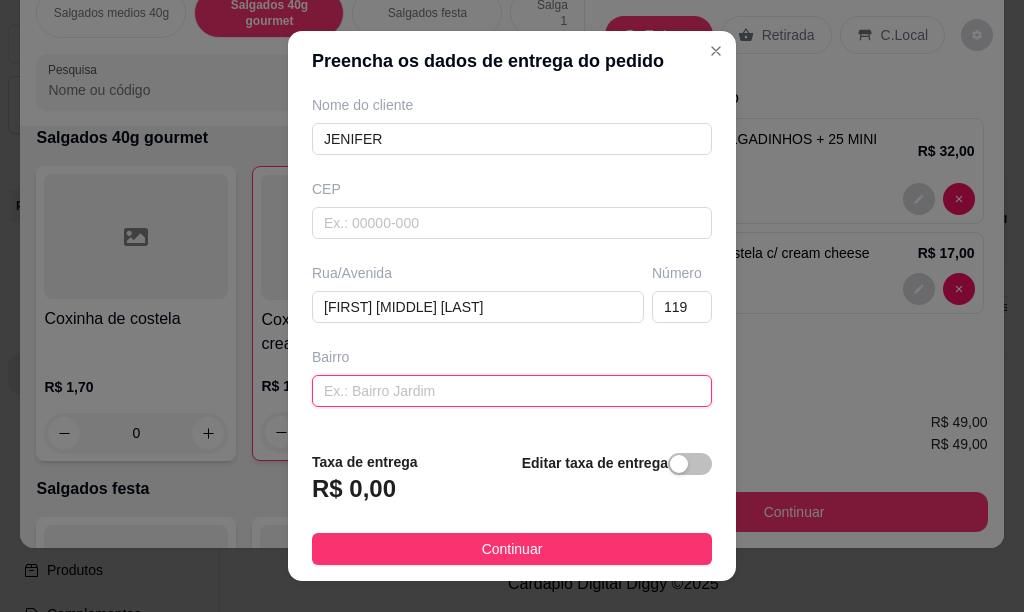 click at bounding box center (512, 391) 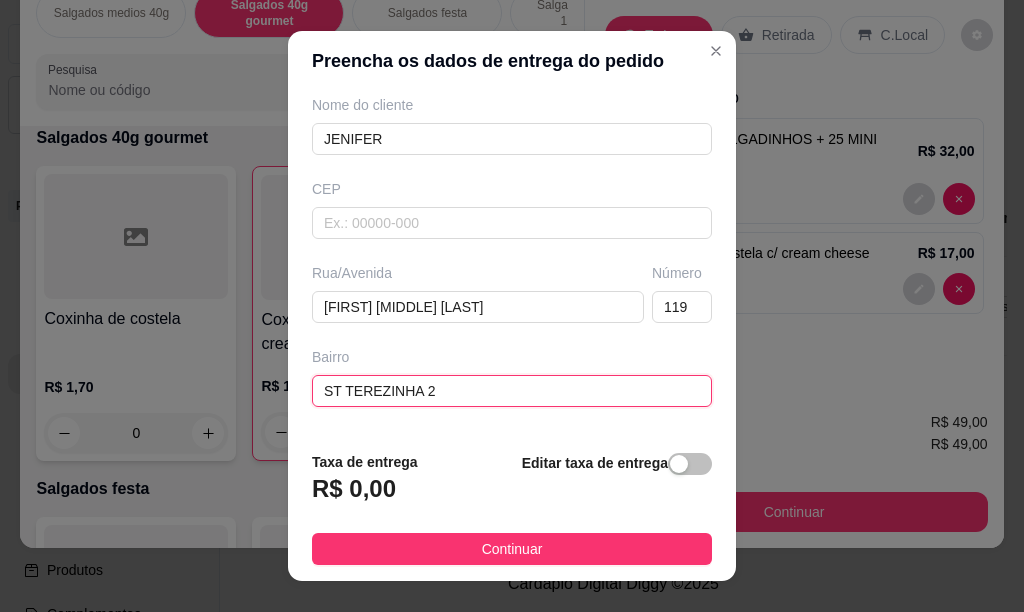 scroll, scrollTop: 329, scrollLeft: 0, axis: vertical 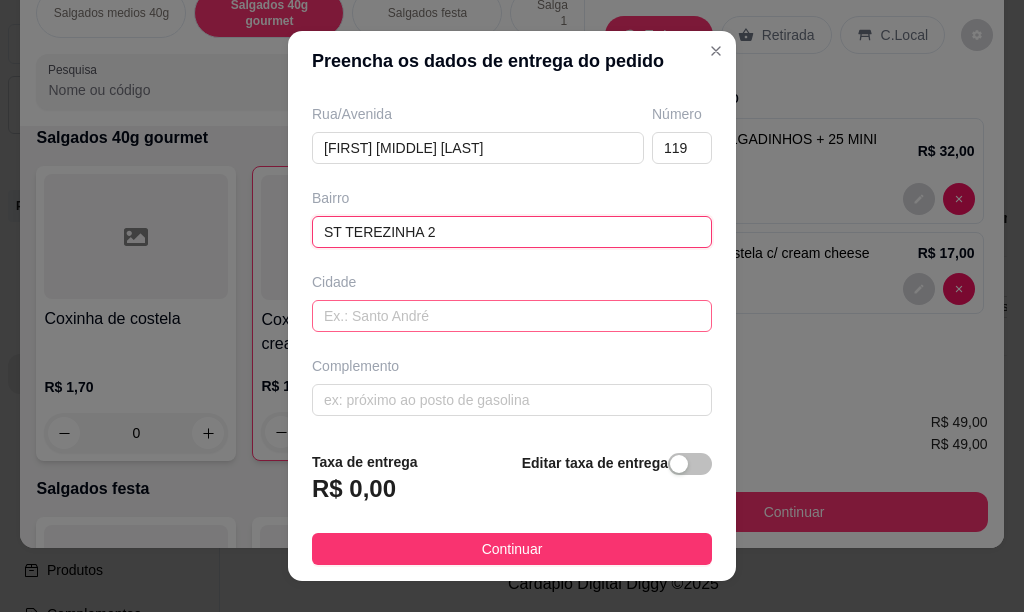 type on "ST TEREZINHA 2" 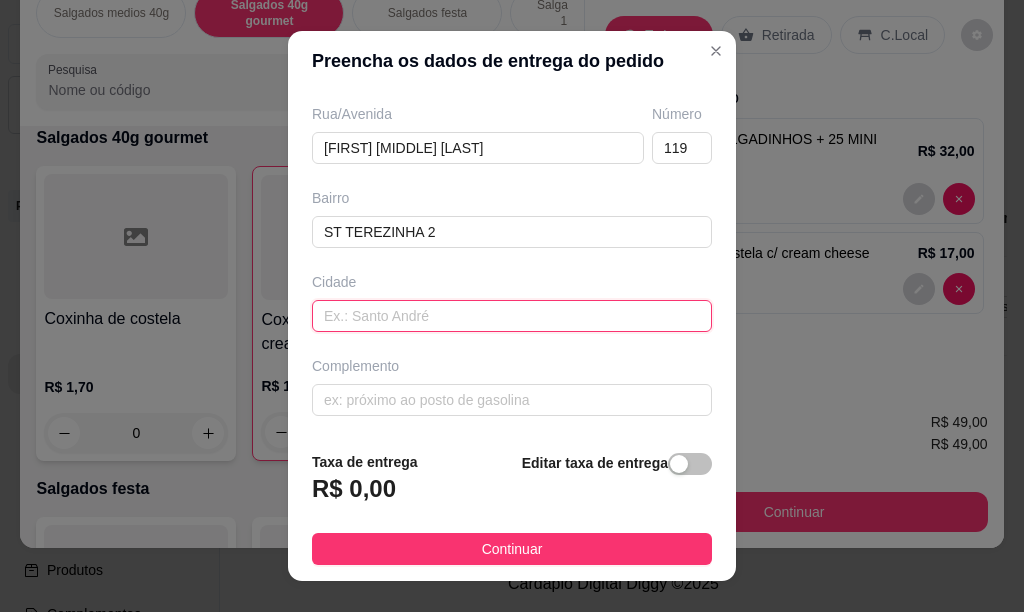 click at bounding box center (512, 316) 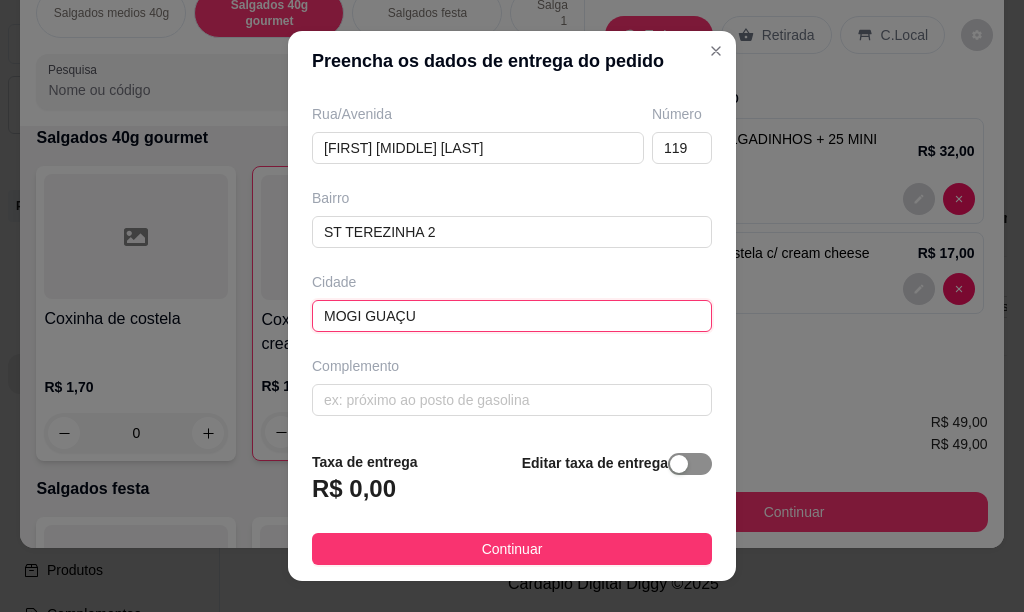 type on "MOGI GUAÇU" 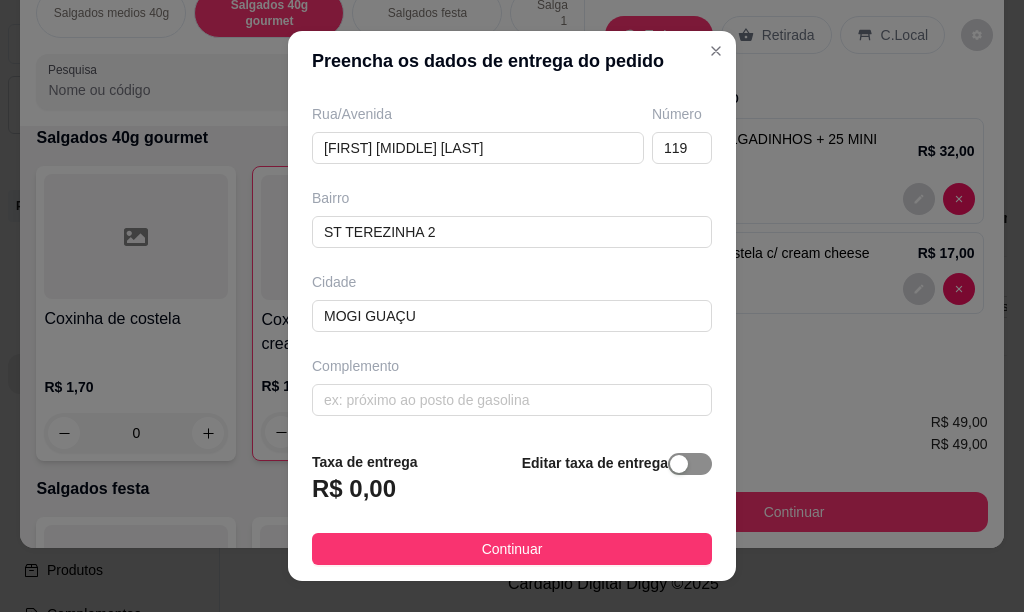 click at bounding box center [679, 464] 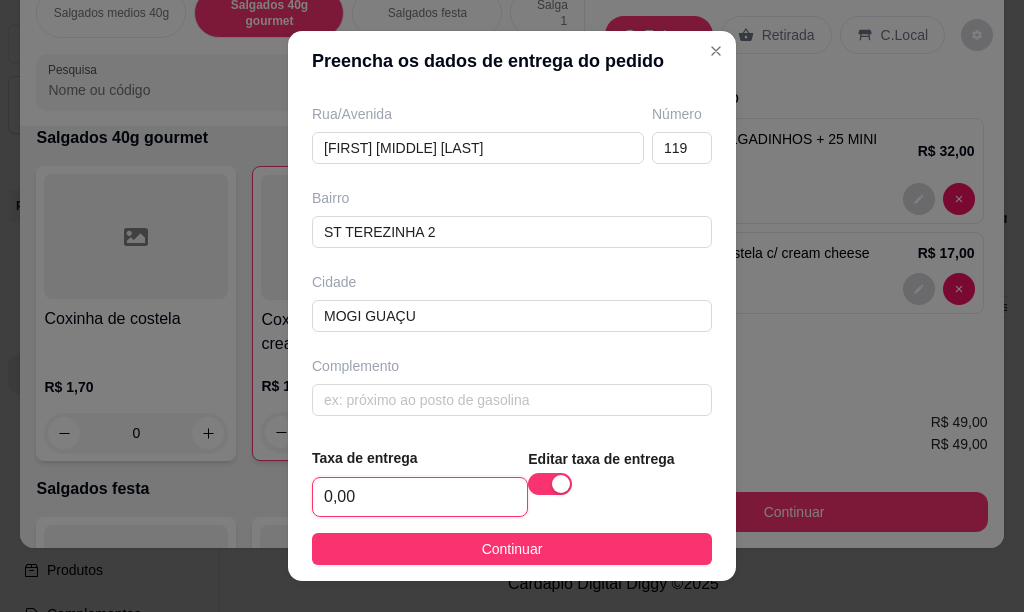 click on "0,00" at bounding box center (420, 497) 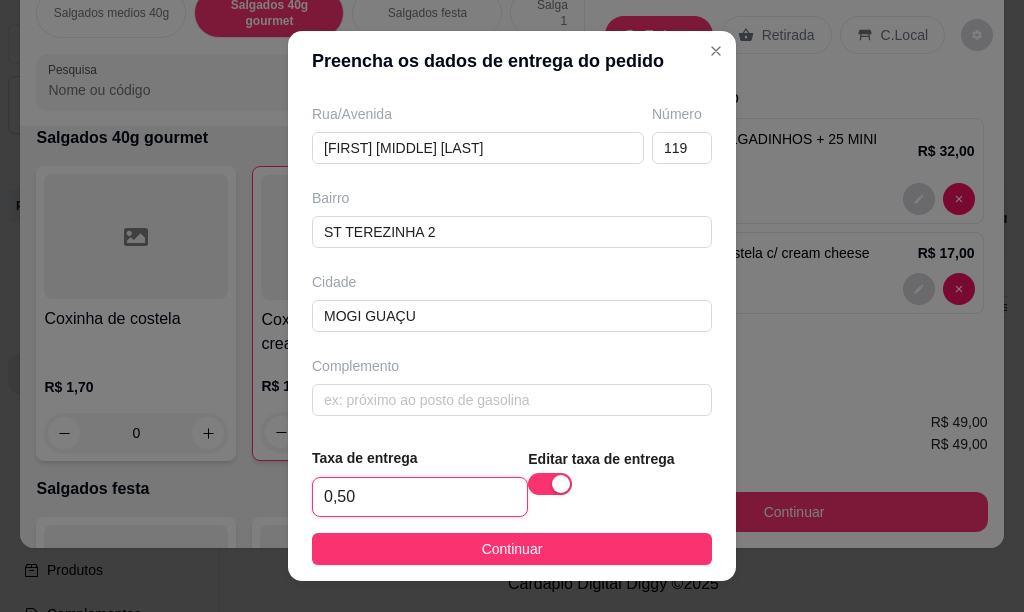 type on "5,00" 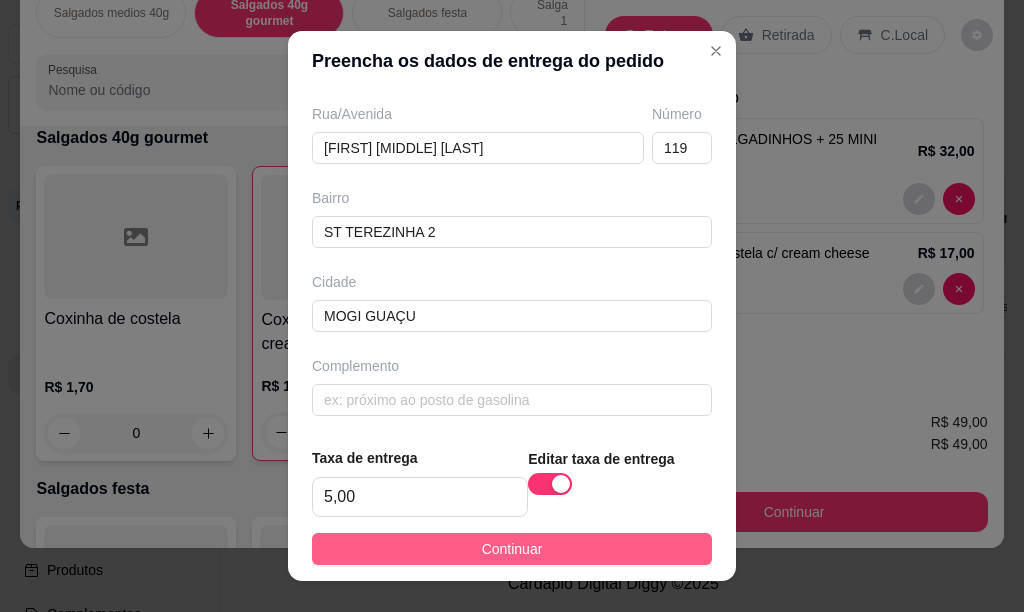 click on "Continuar" at bounding box center (512, 549) 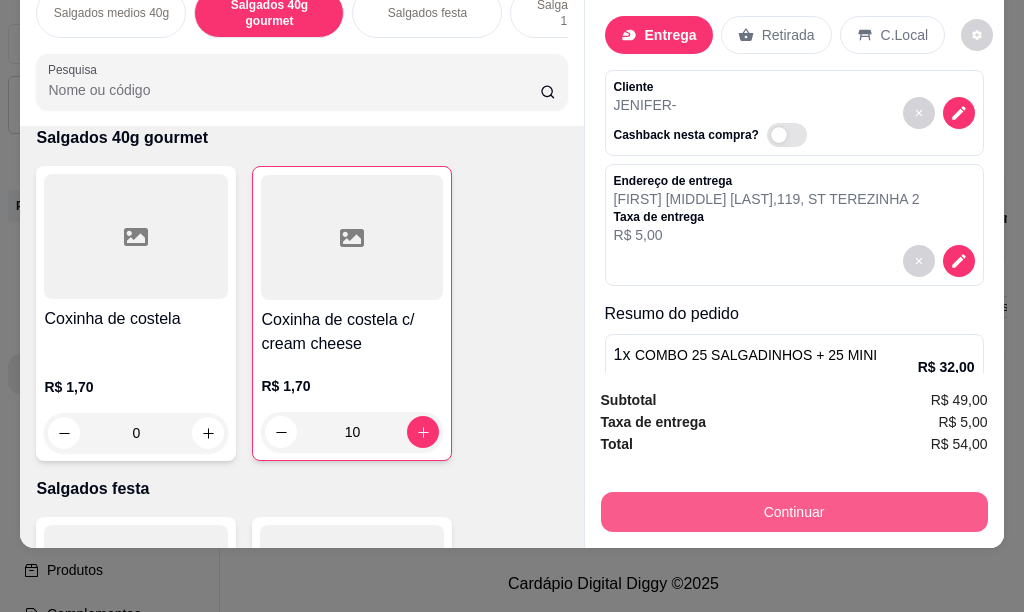 click on "Continuar" at bounding box center (794, 512) 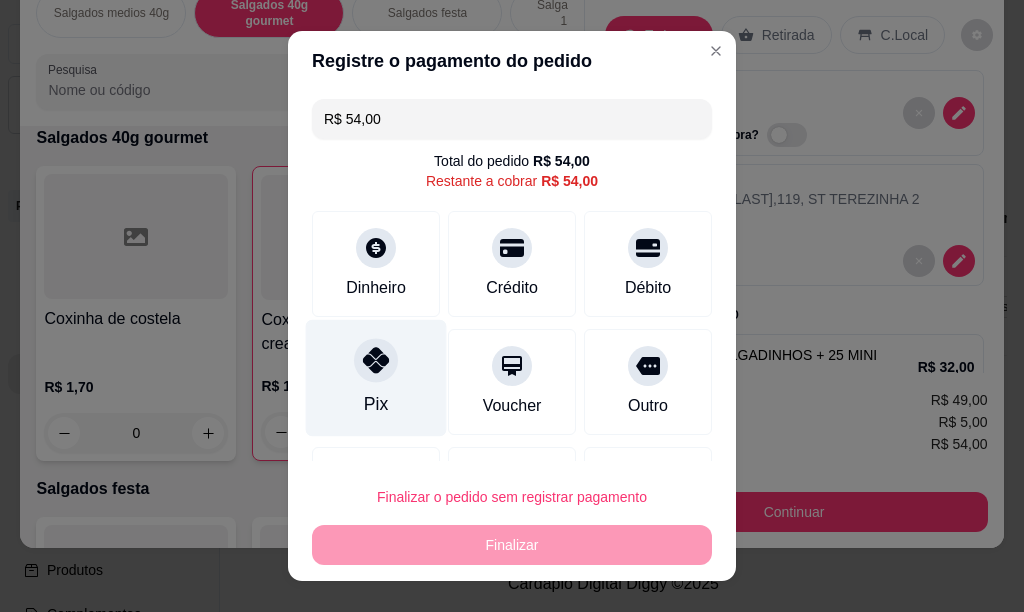 click 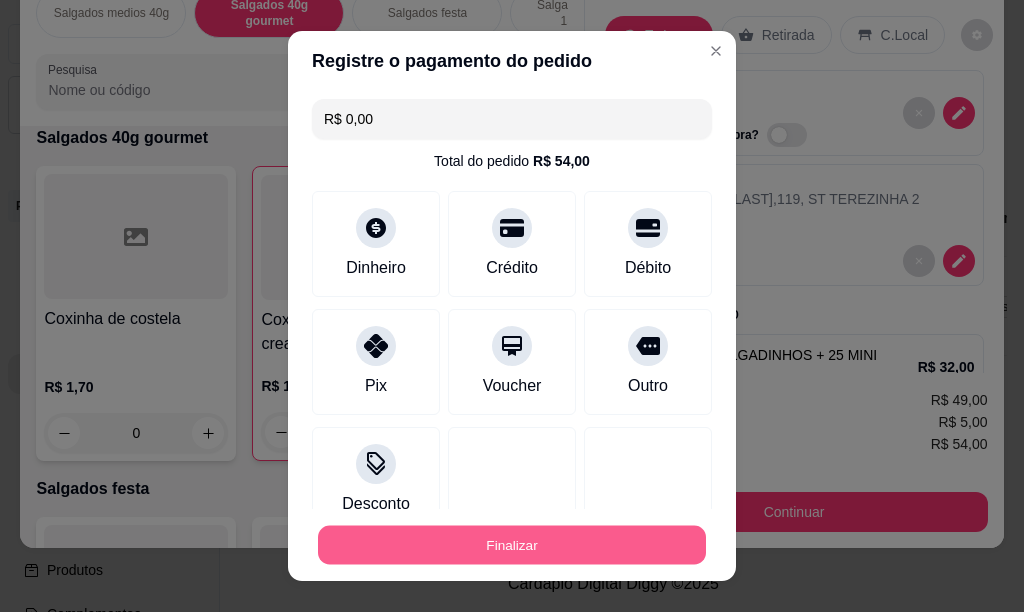click on "Finalizar" at bounding box center (512, 545) 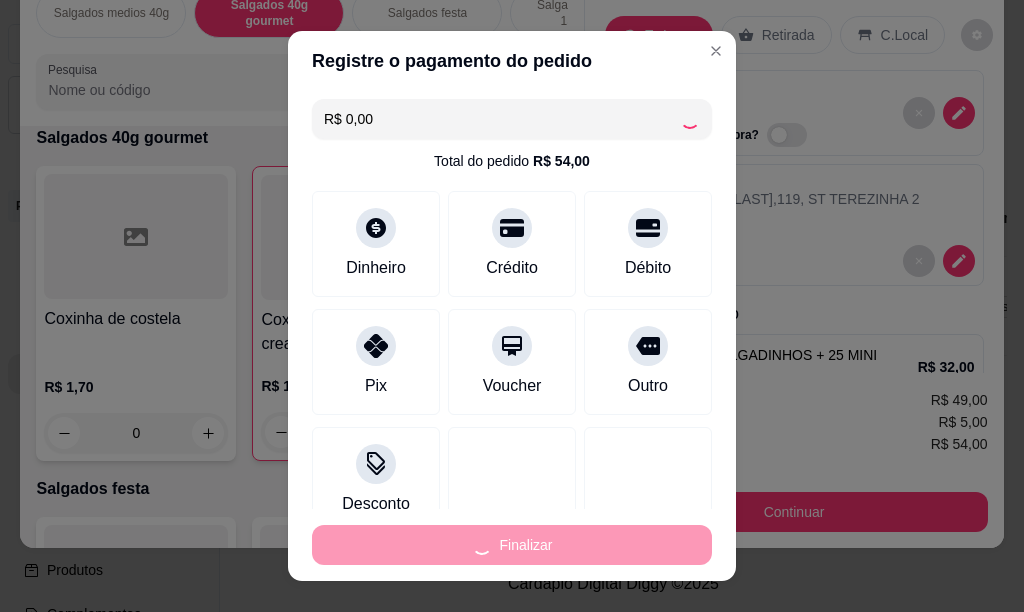 type on "0" 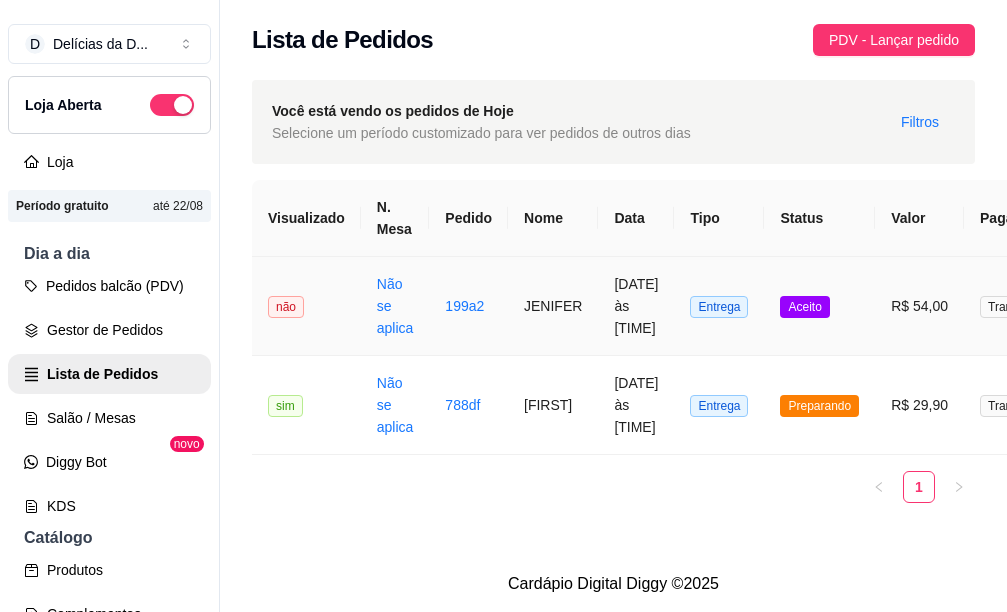 click on "JENIFER" at bounding box center (553, 306) 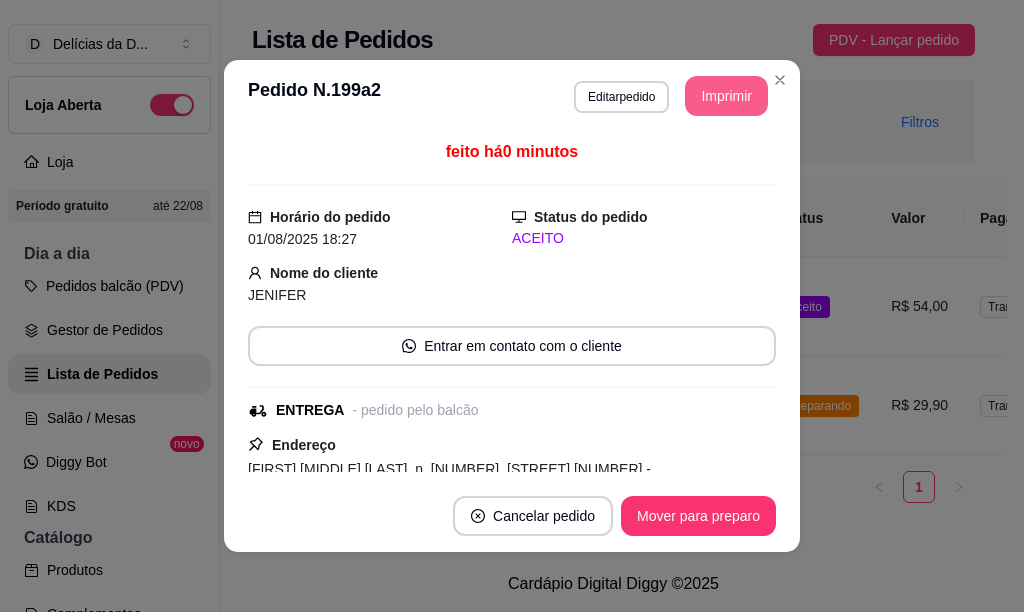 click on "Imprimir" at bounding box center (726, 96) 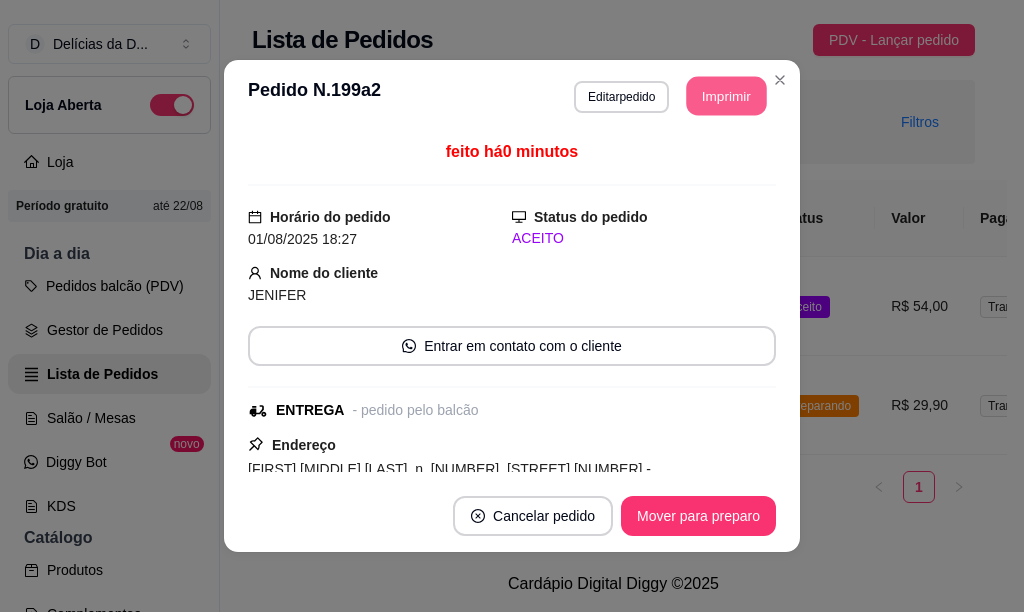 click on "Imprimir" at bounding box center [727, 96] 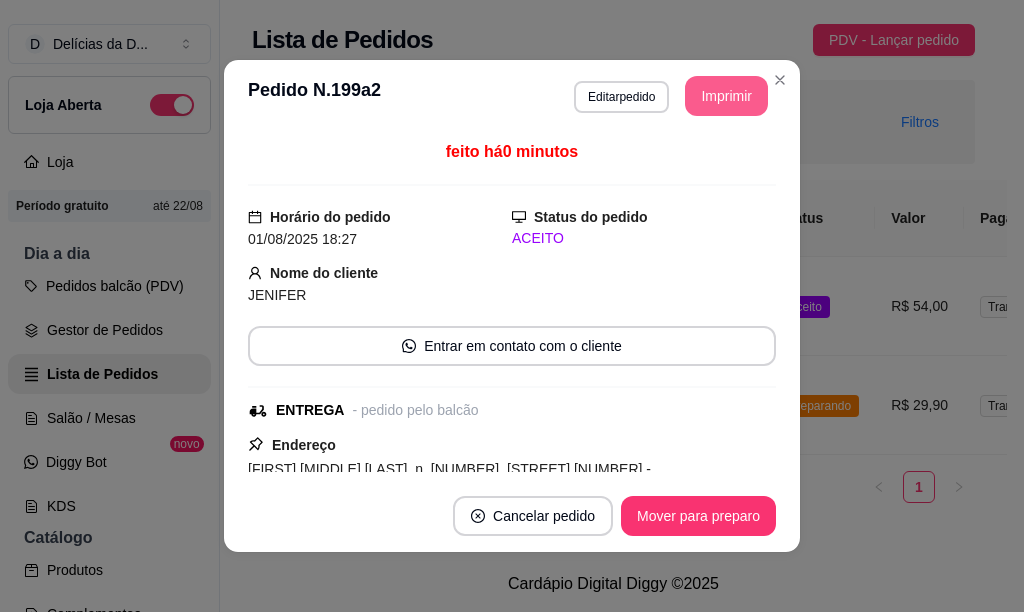 scroll, scrollTop: 0, scrollLeft: 0, axis: both 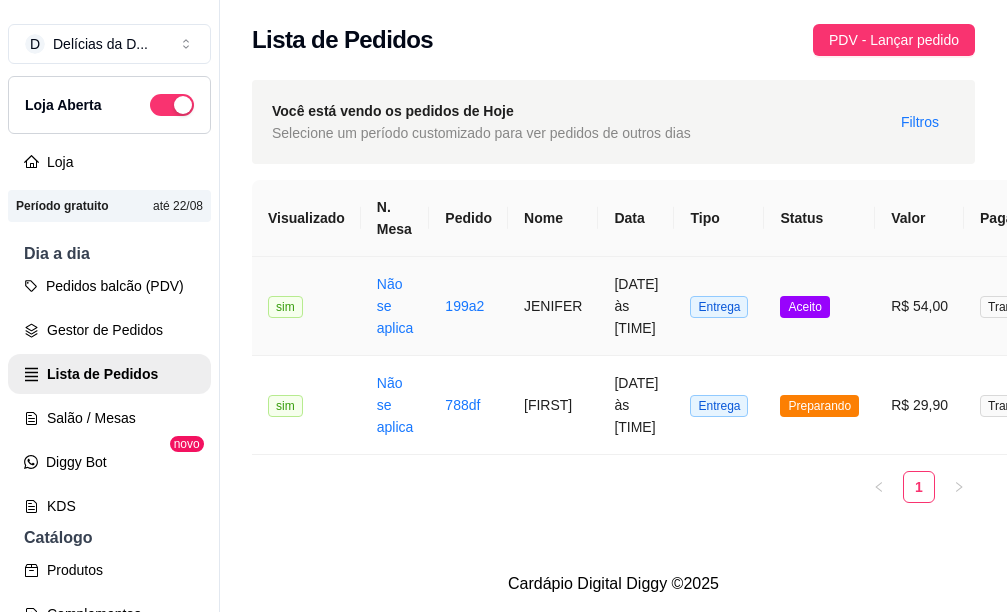 click on "JENIFER" at bounding box center (553, 306) 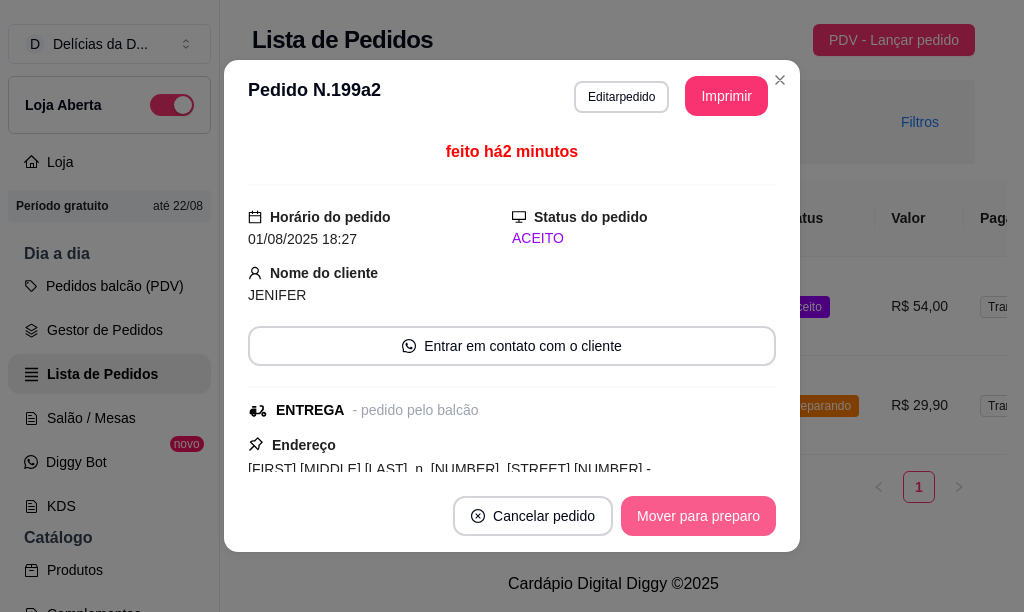 click on "Mover para preparo" at bounding box center (698, 516) 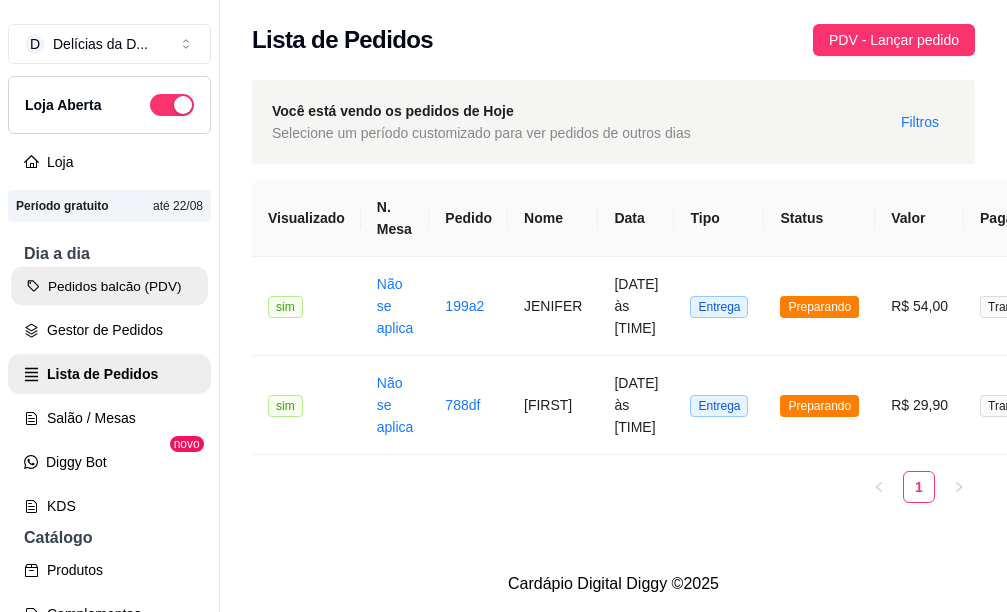 click on "Pedidos balcão (PDV)" at bounding box center (109, 286) 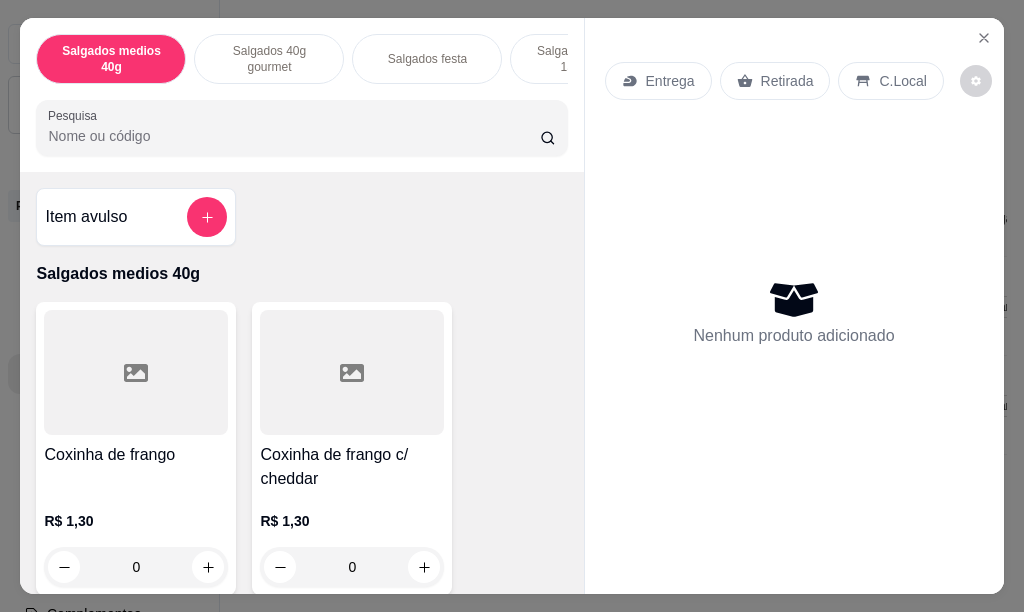 click on "Salgados 40g gourmet" at bounding box center (269, 59) 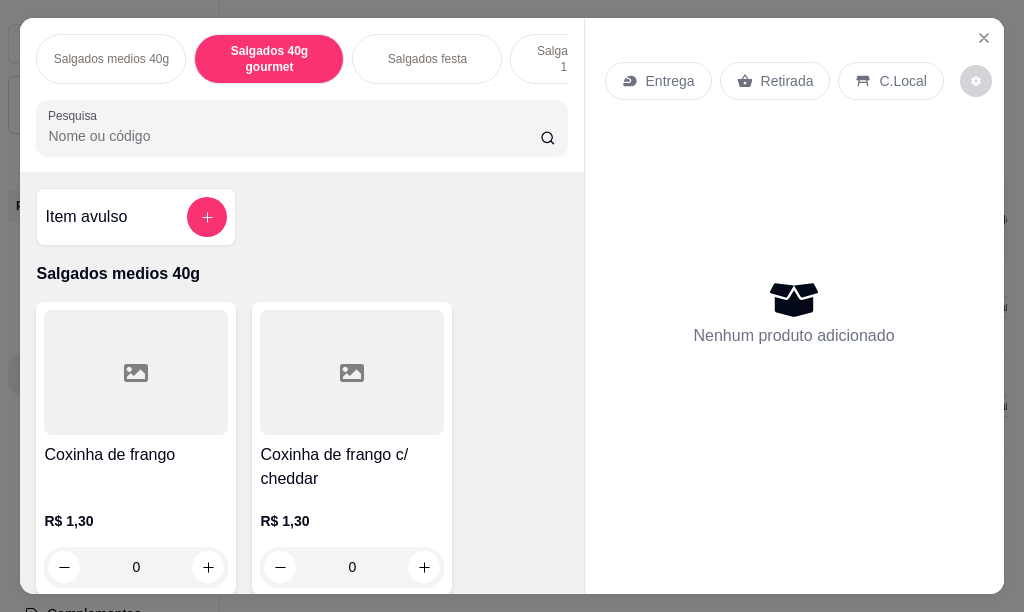 scroll, scrollTop: 54, scrollLeft: 0, axis: vertical 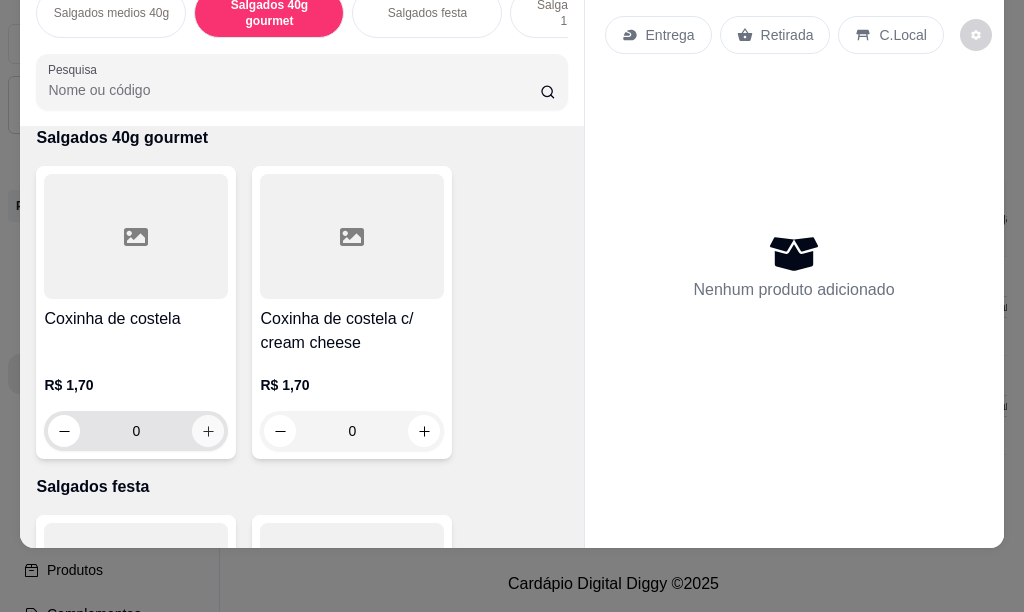 click 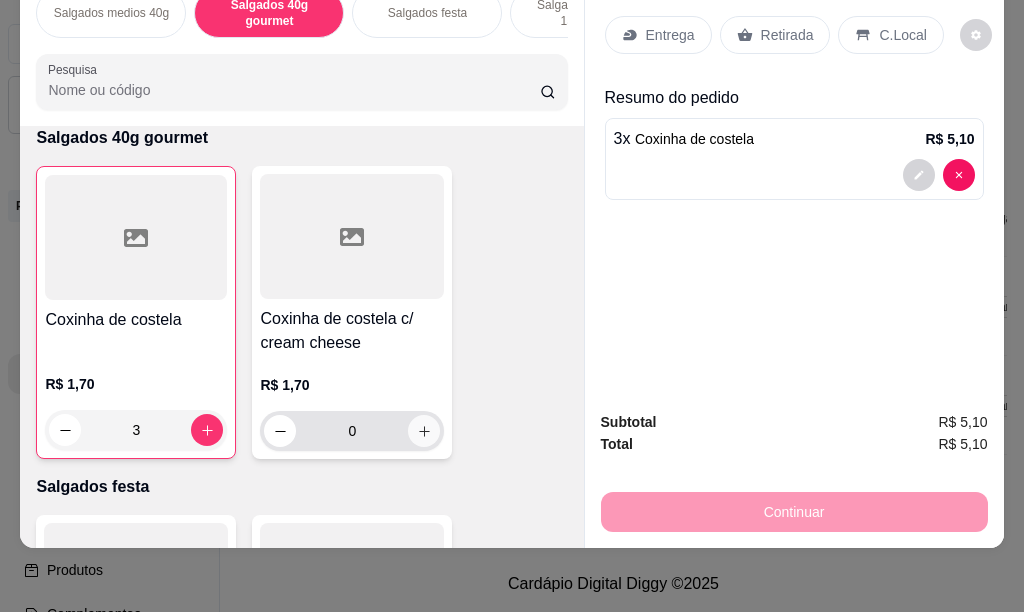 click 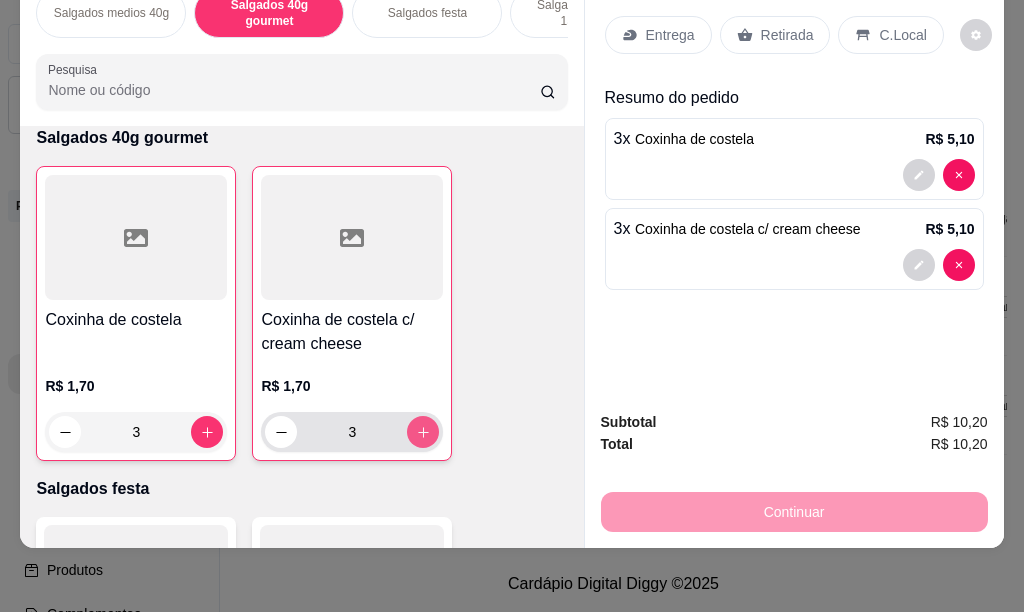 type on "3" 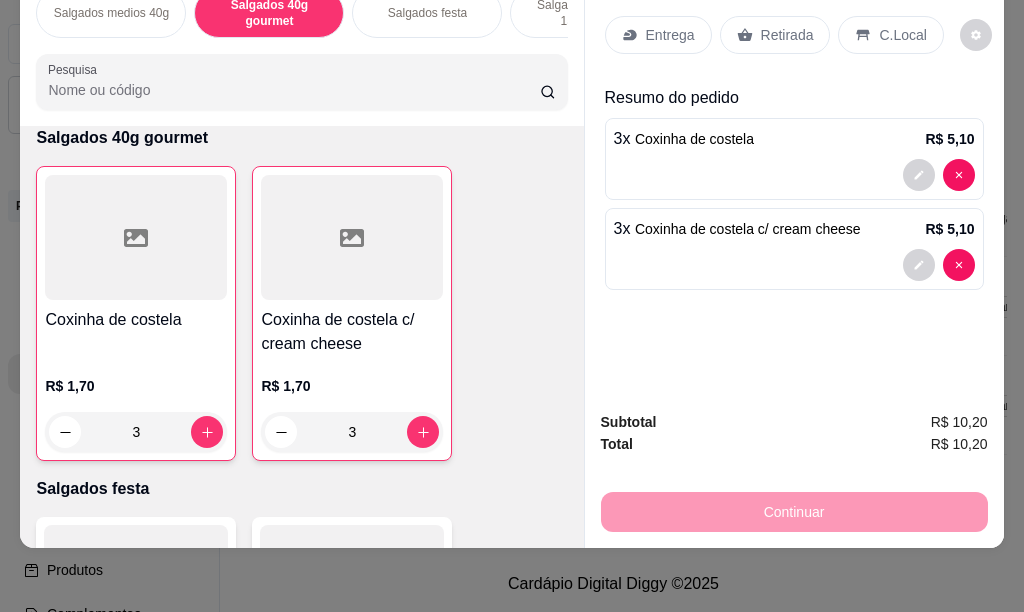 scroll, scrollTop: 1736, scrollLeft: 0, axis: vertical 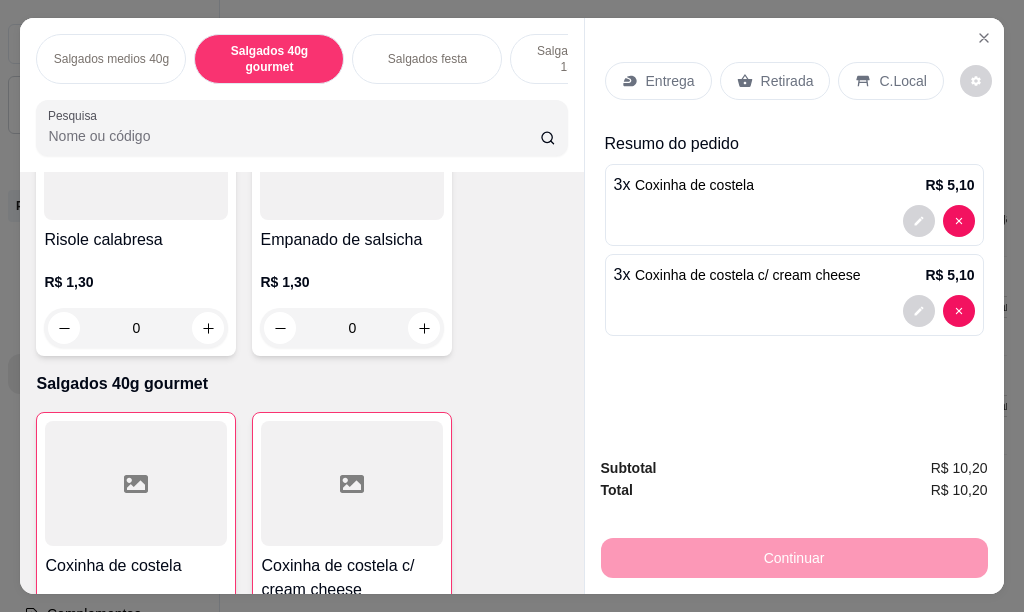 click on "Salgados medios 40g" at bounding box center (111, 59) 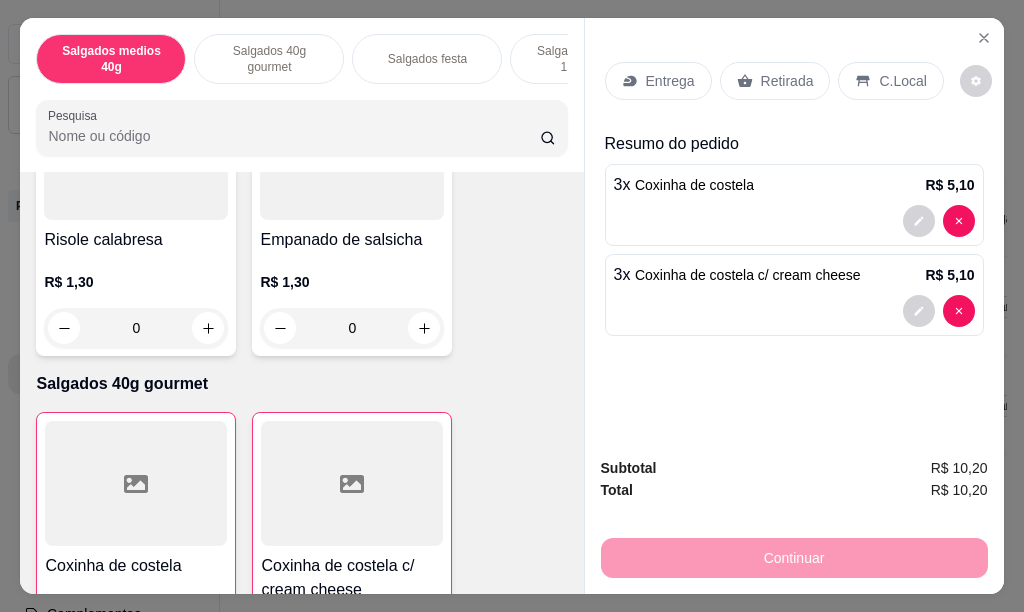 scroll, scrollTop: 54, scrollLeft: 0, axis: vertical 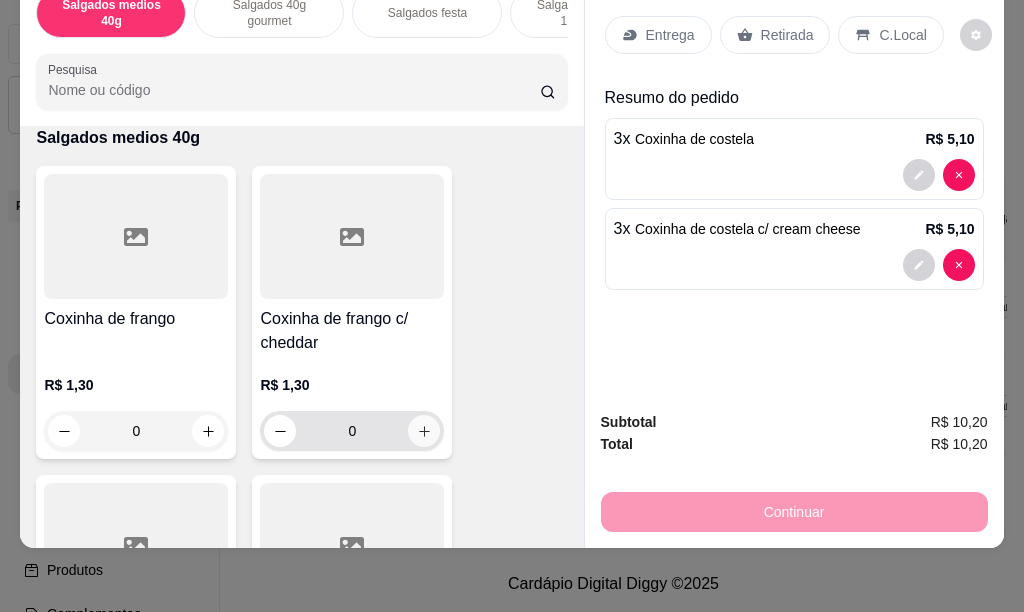 click 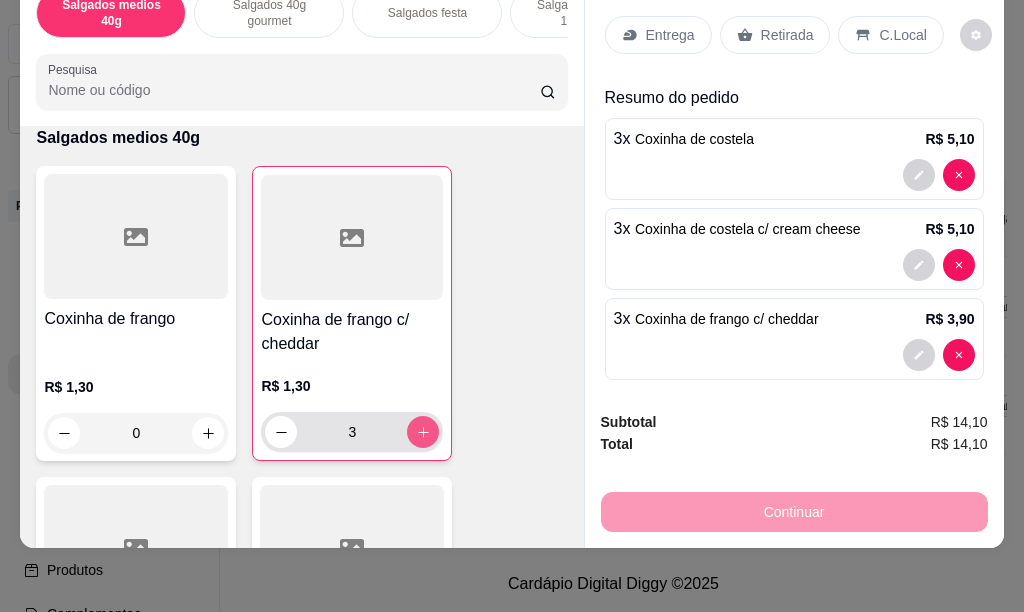 type on "3" 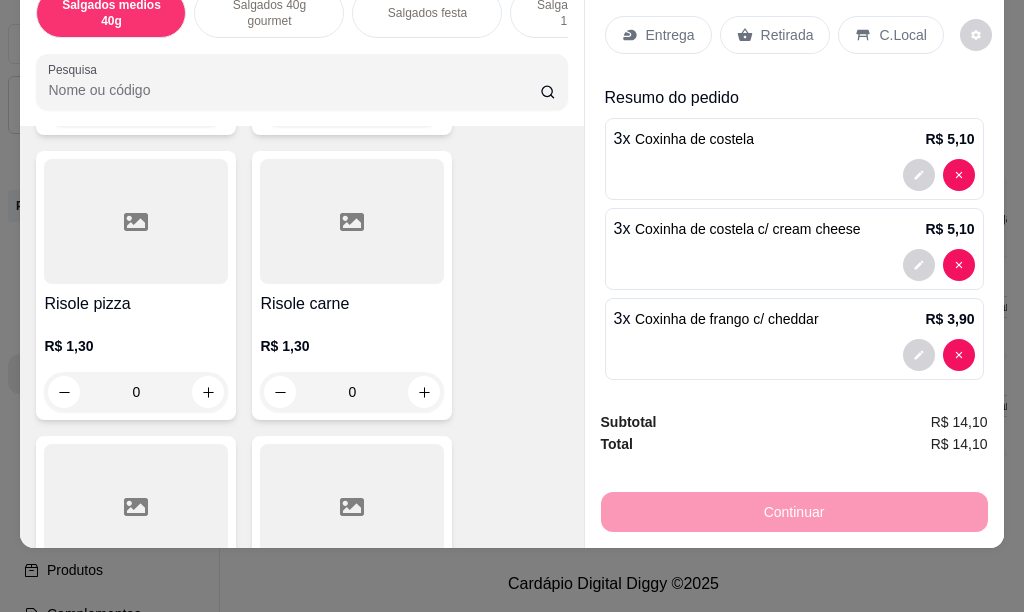 scroll, scrollTop: 1284, scrollLeft: 0, axis: vertical 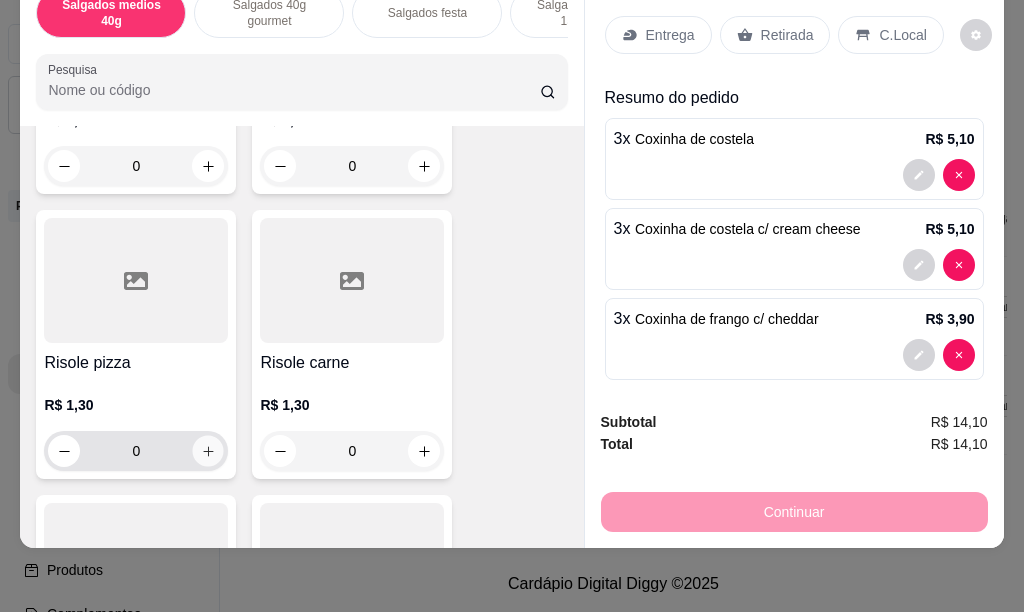 click 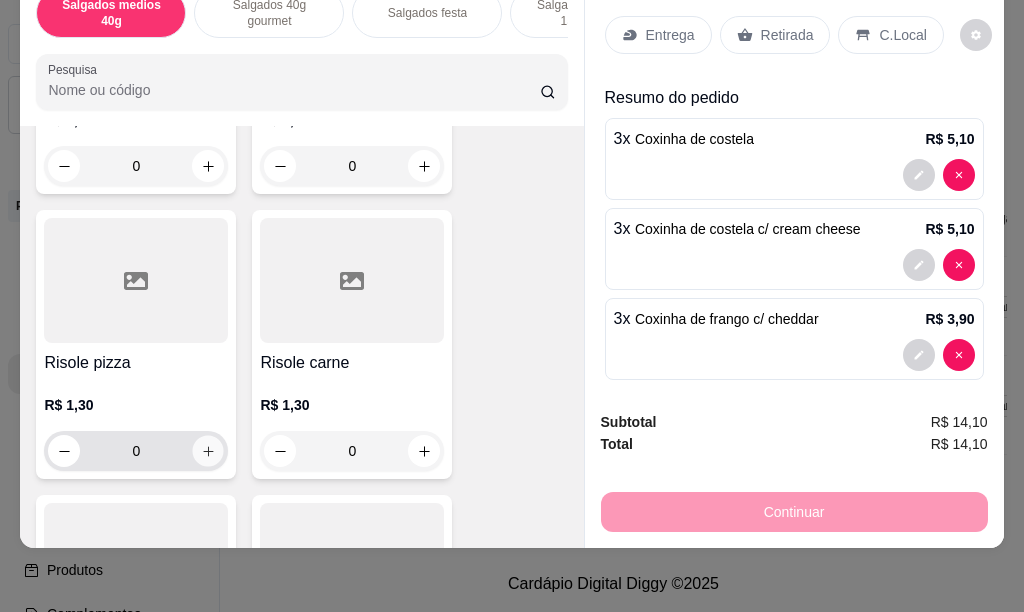 click 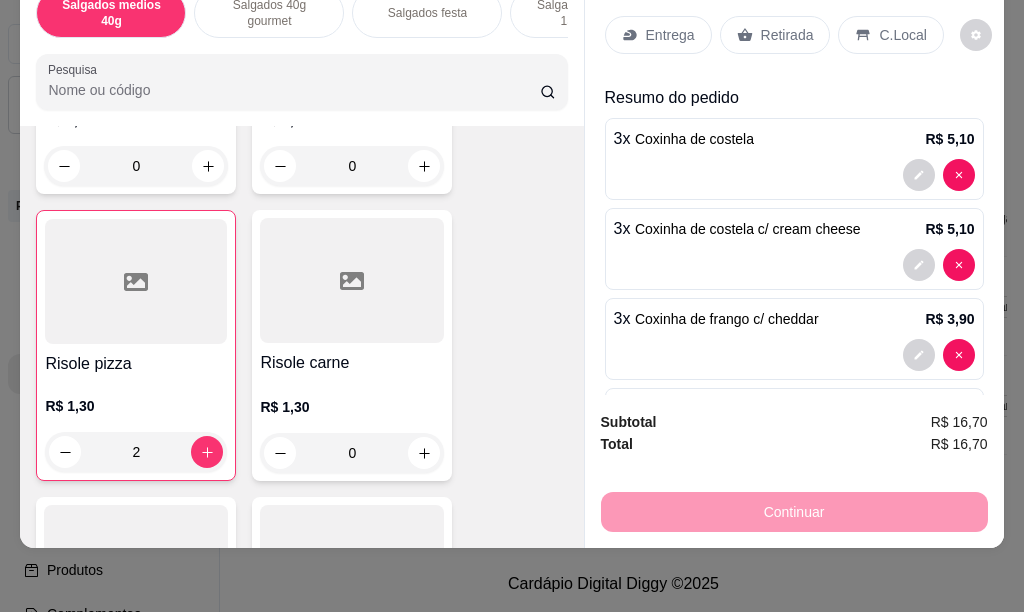 scroll, scrollTop: 1584, scrollLeft: 0, axis: vertical 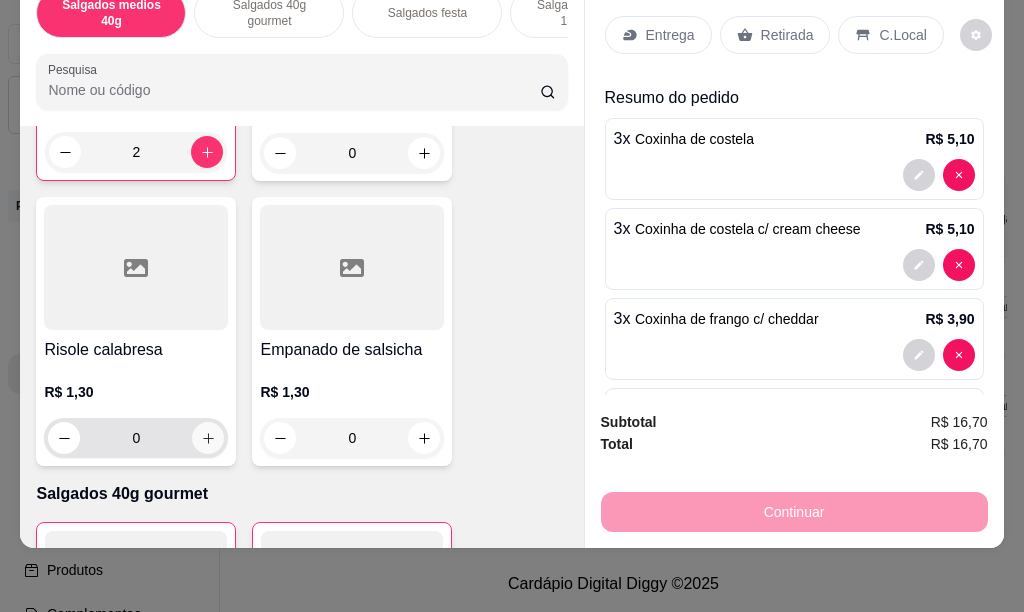 click 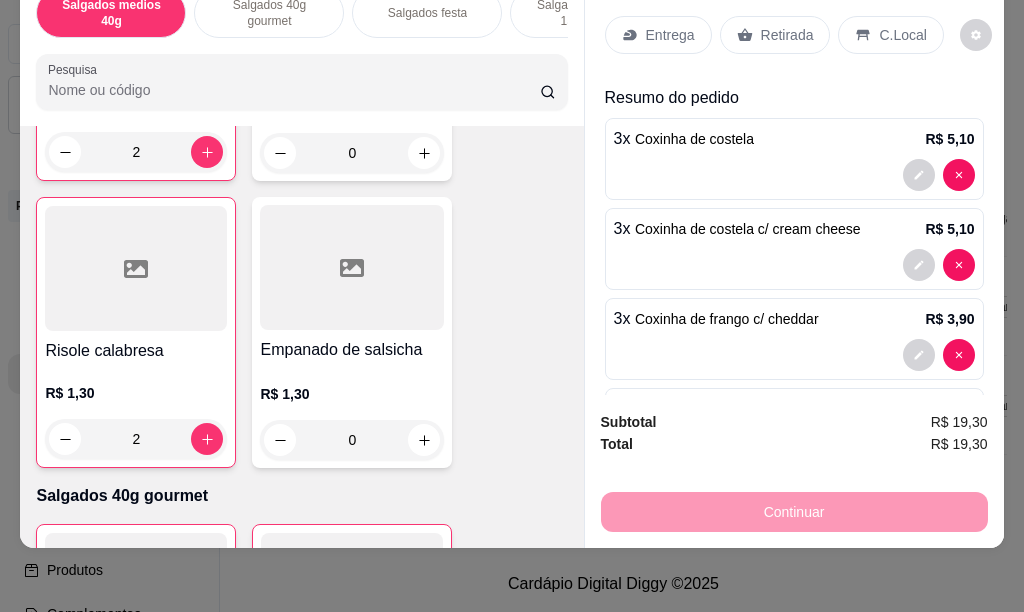 type on "2" 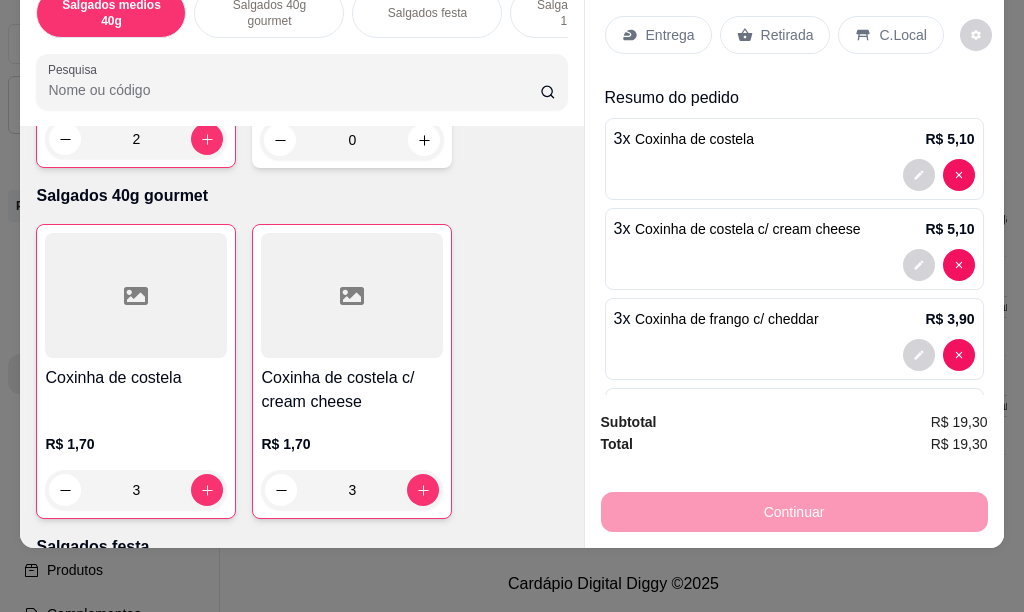 scroll, scrollTop: 1184, scrollLeft: 0, axis: vertical 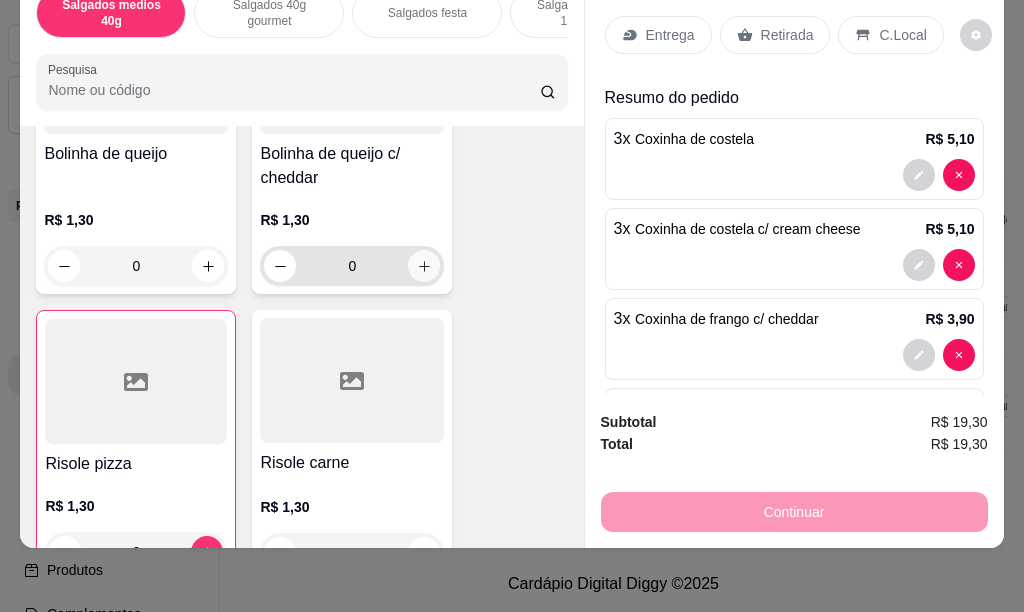 click 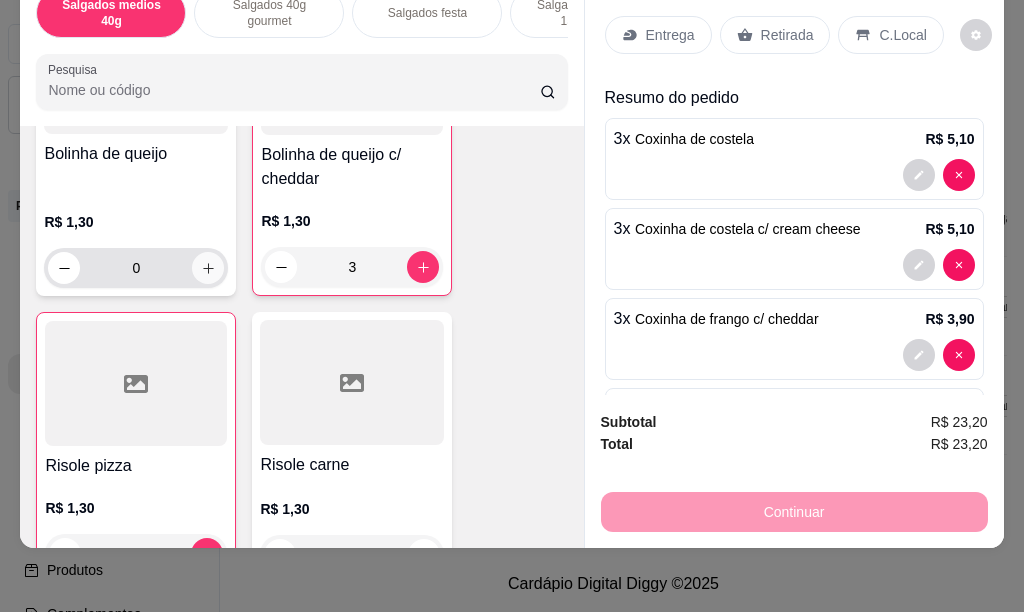 click 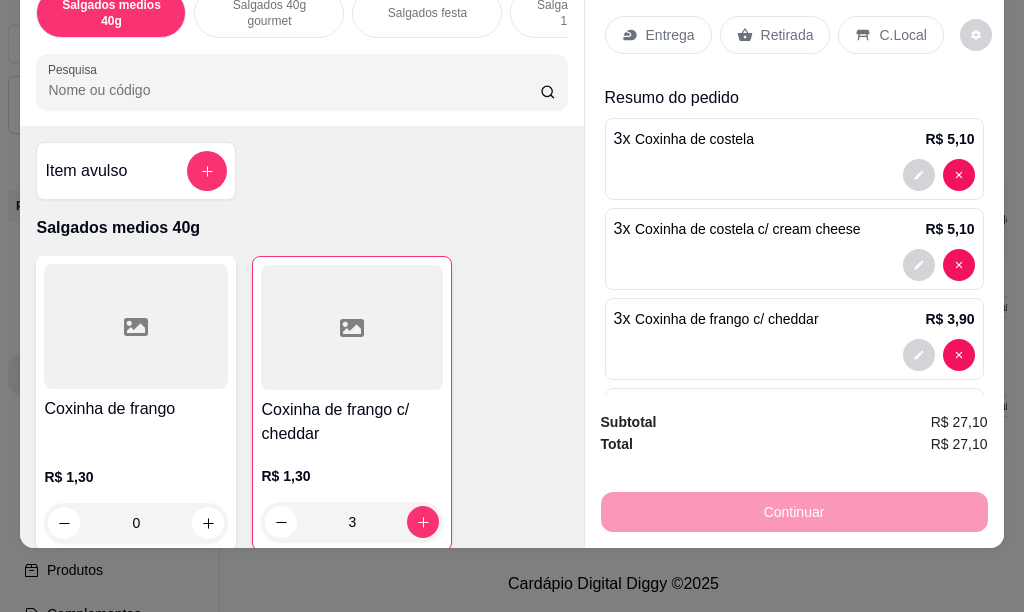 scroll, scrollTop: 300, scrollLeft: 0, axis: vertical 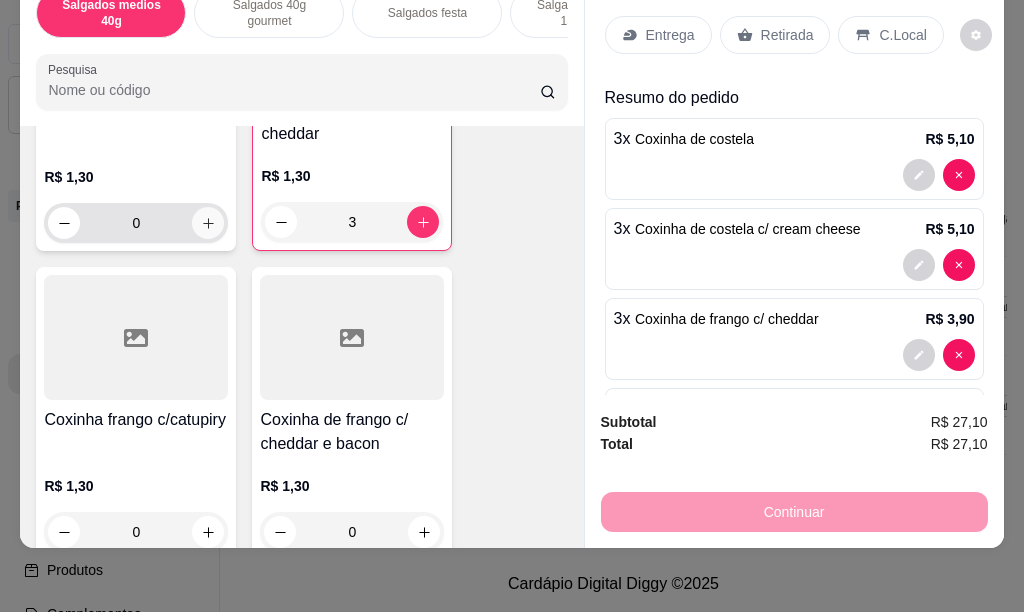 click 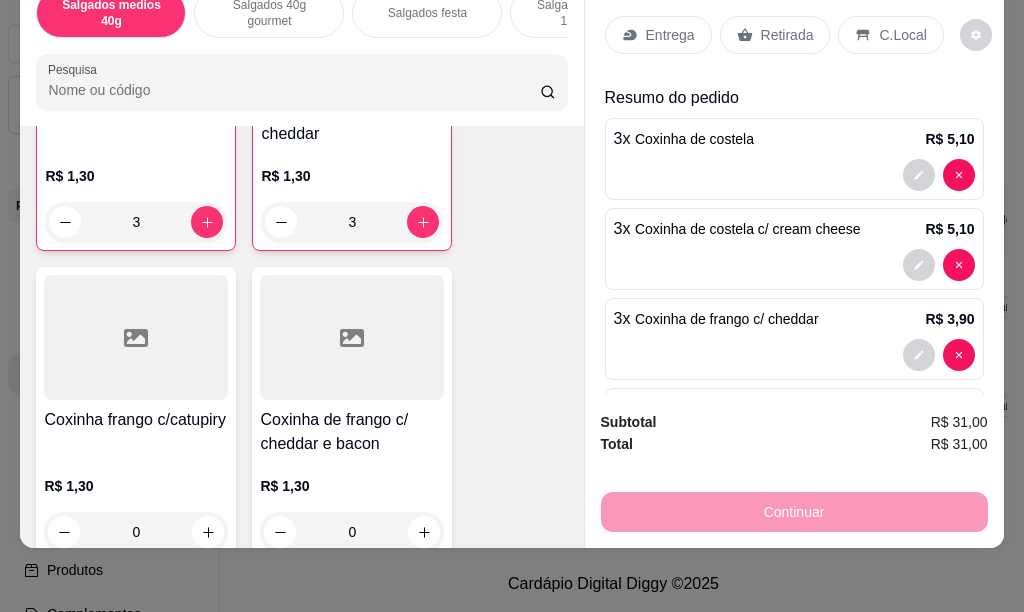 scroll, scrollTop: 501, scrollLeft: 0, axis: vertical 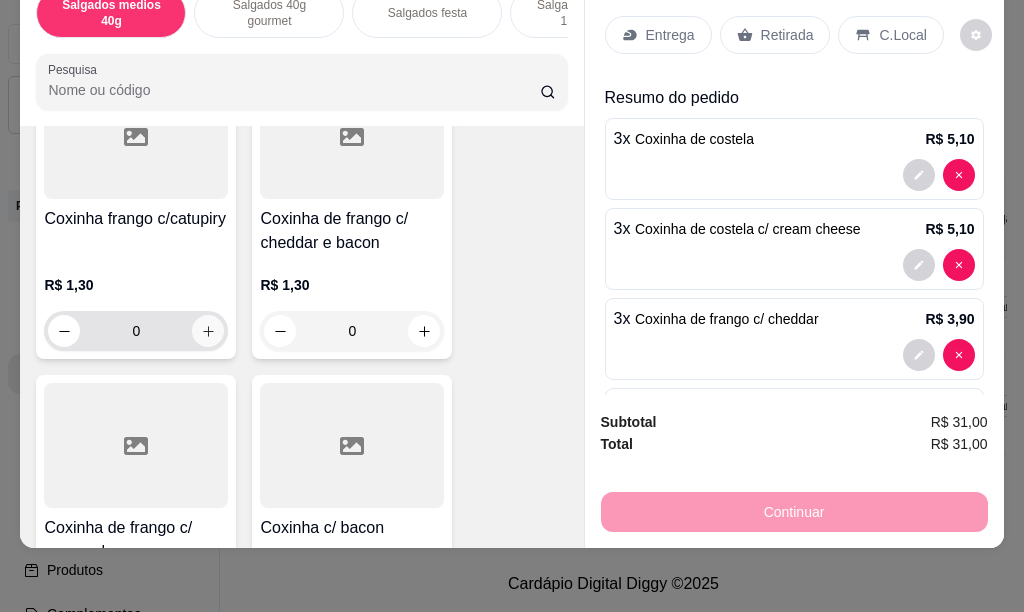 click 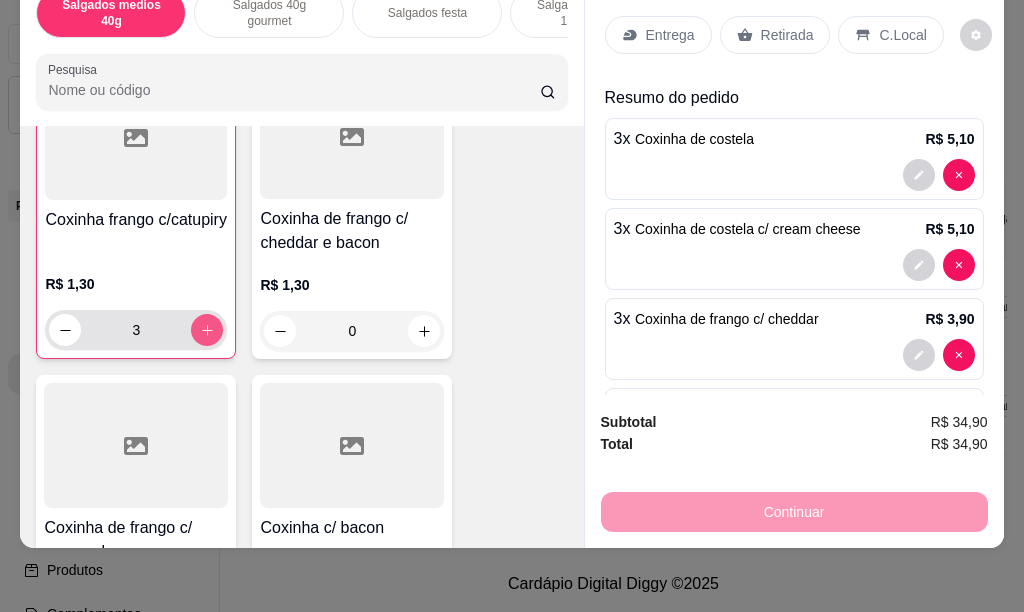 scroll, scrollTop: 502, scrollLeft: 0, axis: vertical 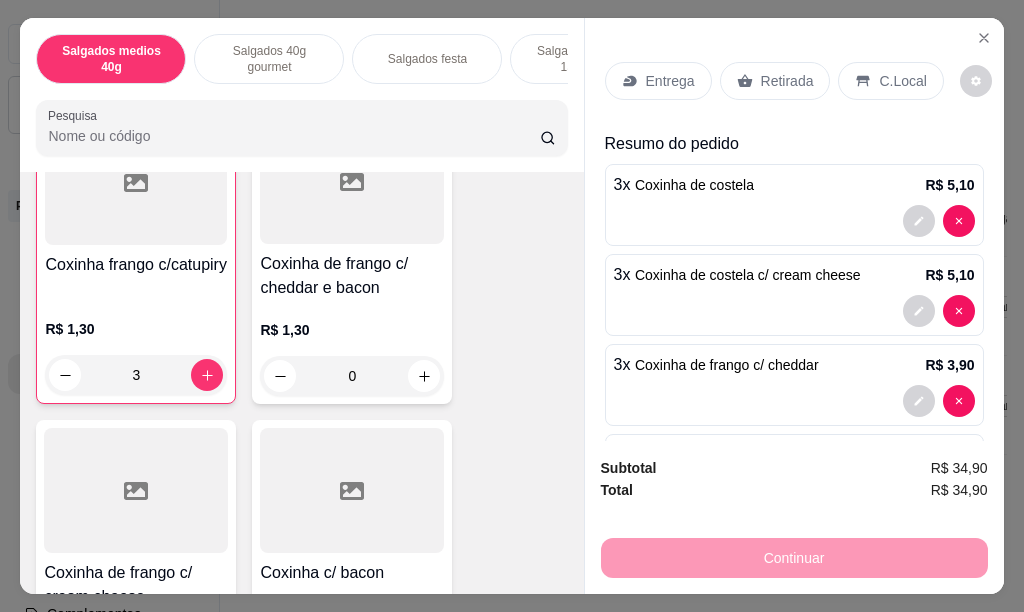 click on "Entrega" at bounding box center [670, 81] 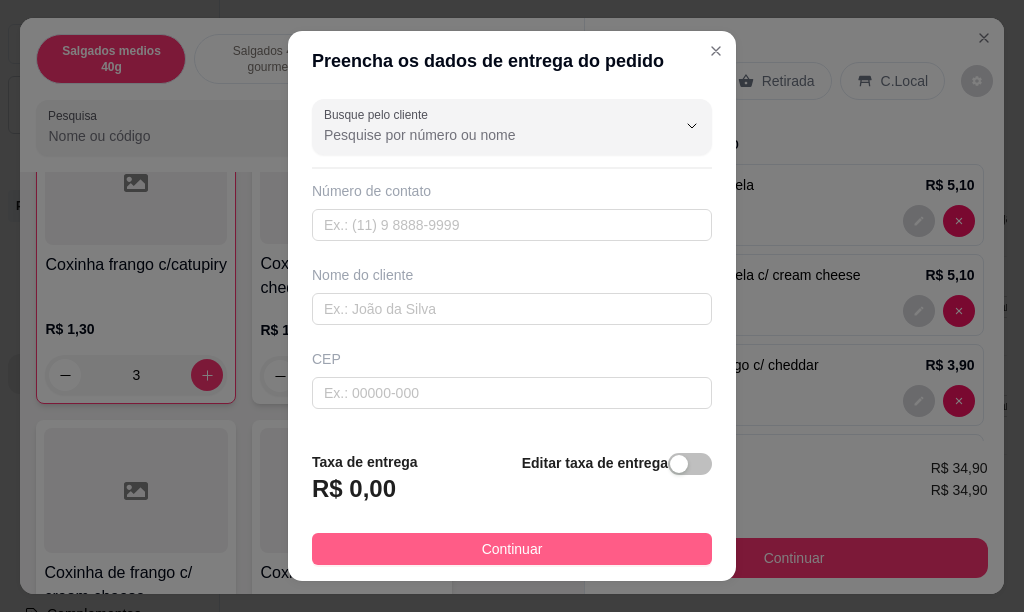 click on "Continuar" at bounding box center [512, 549] 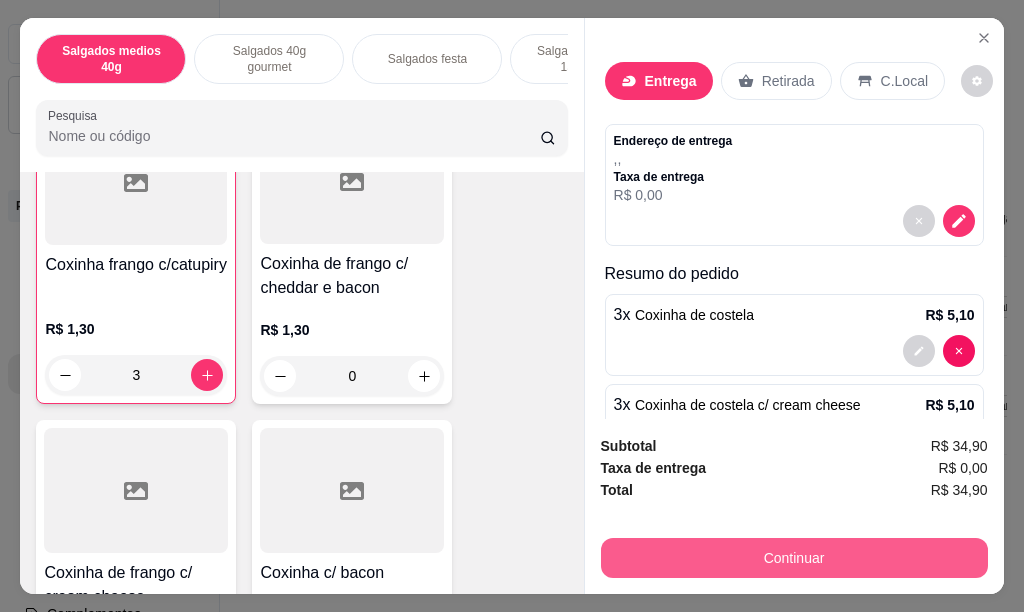 click on "Continuar" at bounding box center (794, 558) 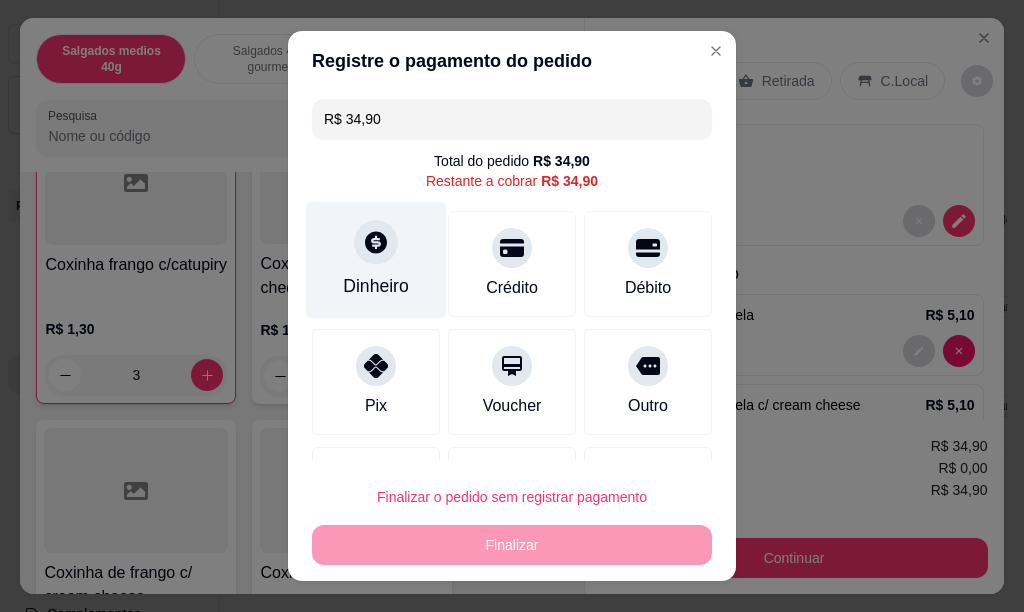 click 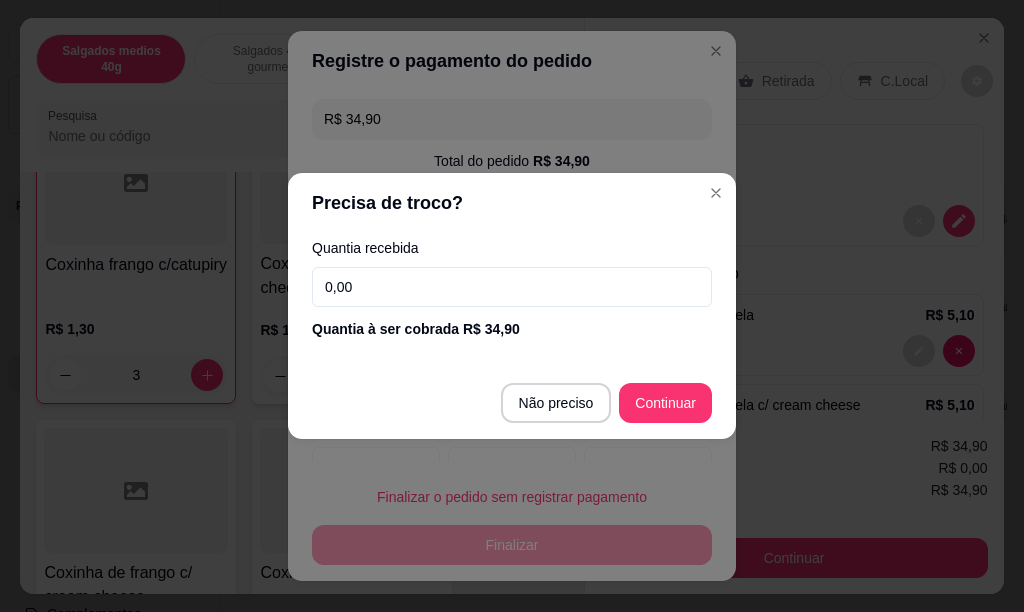 click on "0,00" at bounding box center (512, 287) 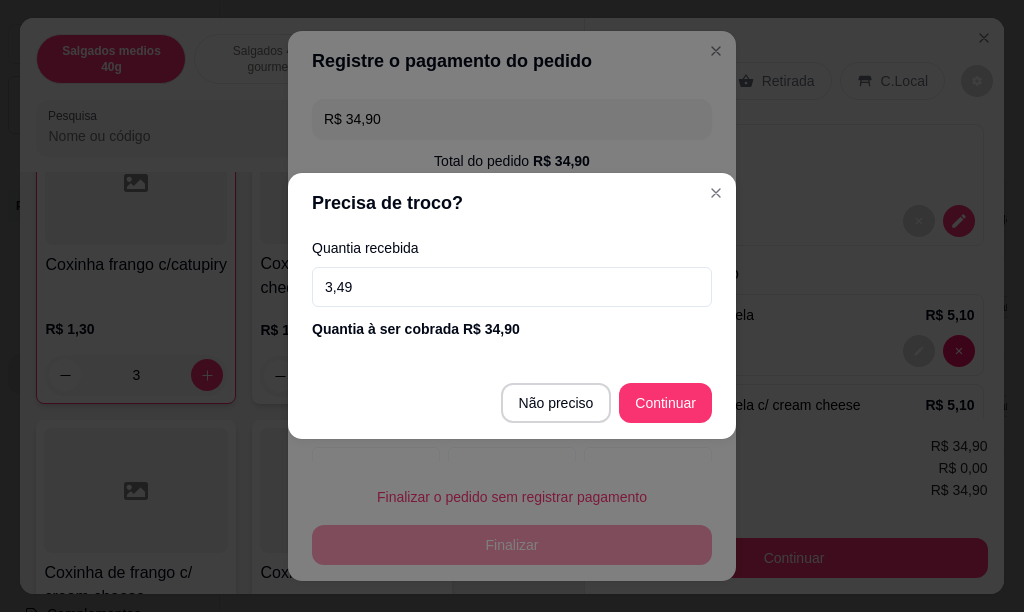 type on "34,90" 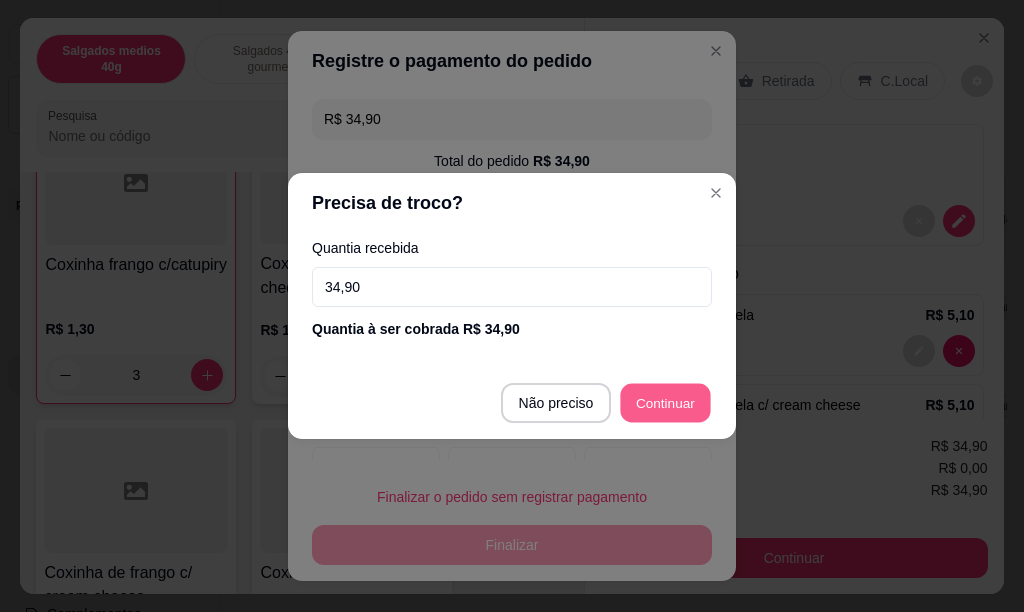 type on "R$ 0,00" 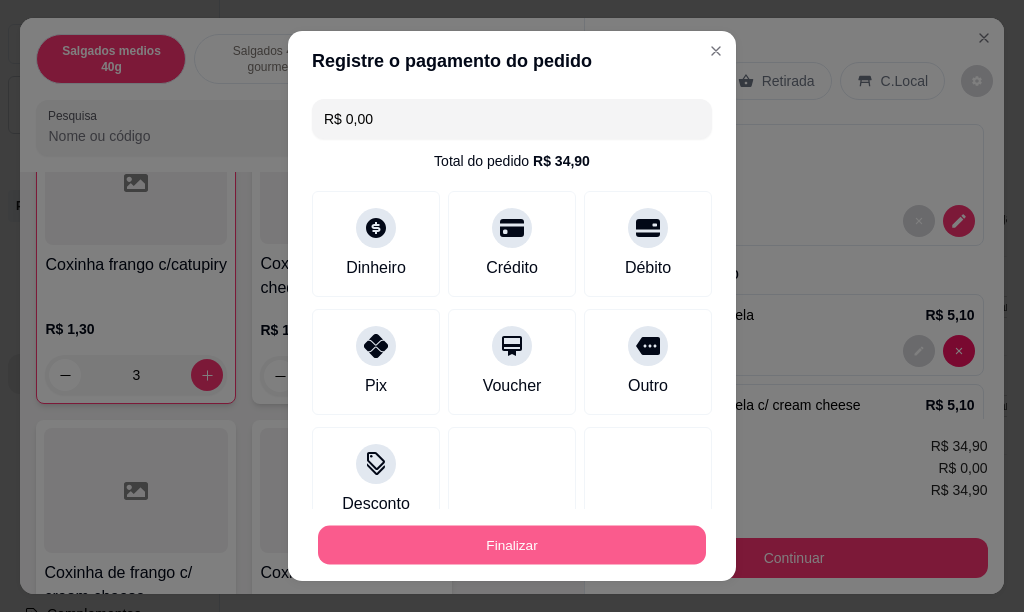 click on "Finalizar" at bounding box center (512, 545) 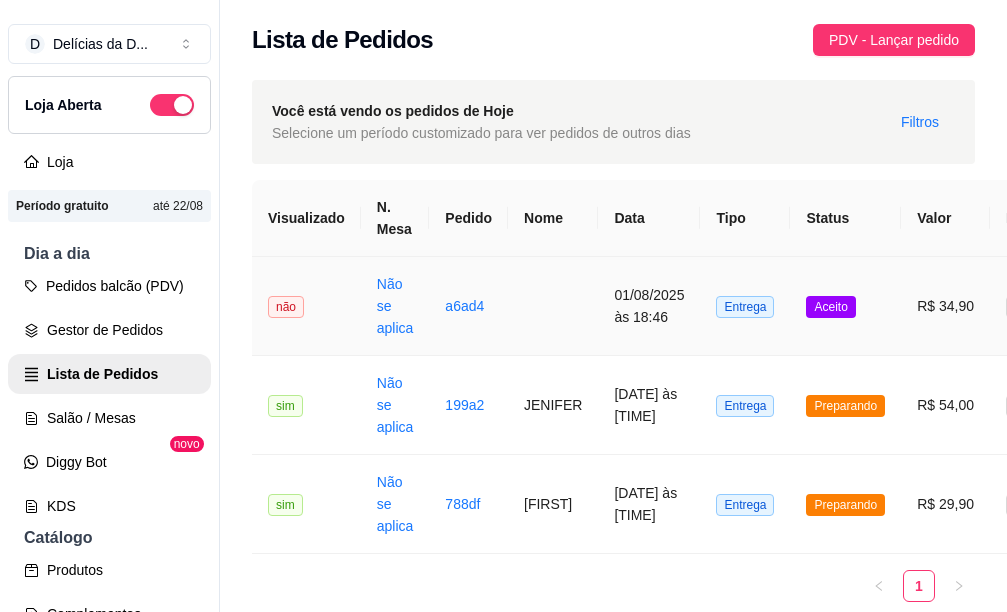drag, startPoint x: 459, startPoint y: 302, endPoint x: 592, endPoint y: 259, distance: 139.7784 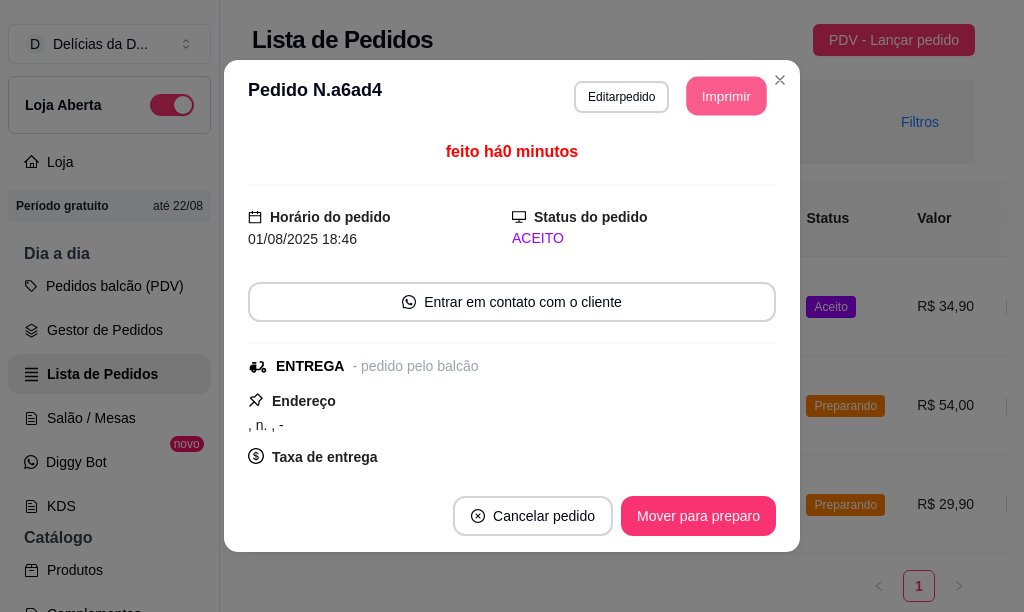 click on "Imprimir" at bounding box center (727, 96) 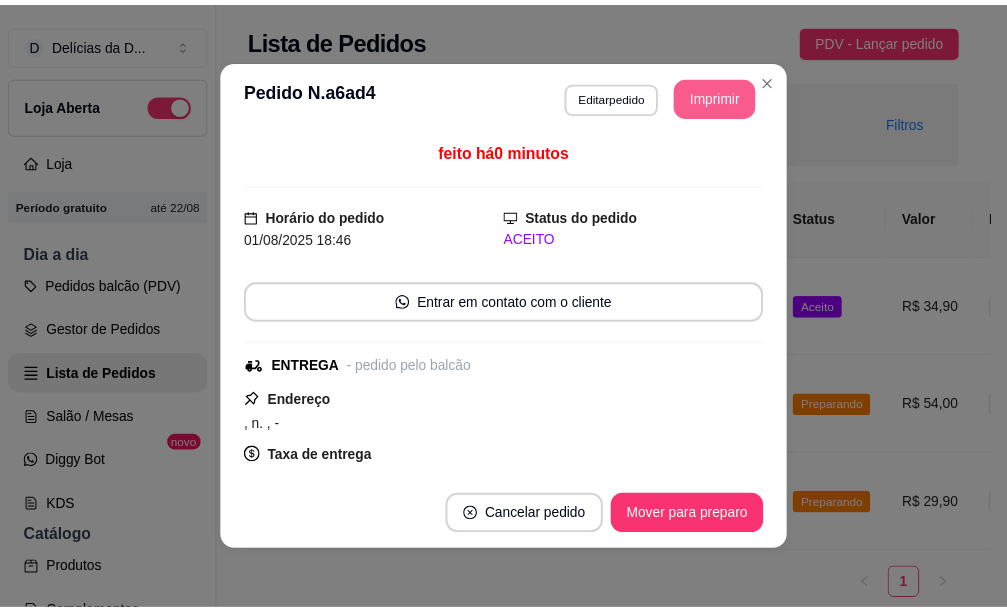 scroll, scrollTop: 0, scrollLeft: 0, axis: both 